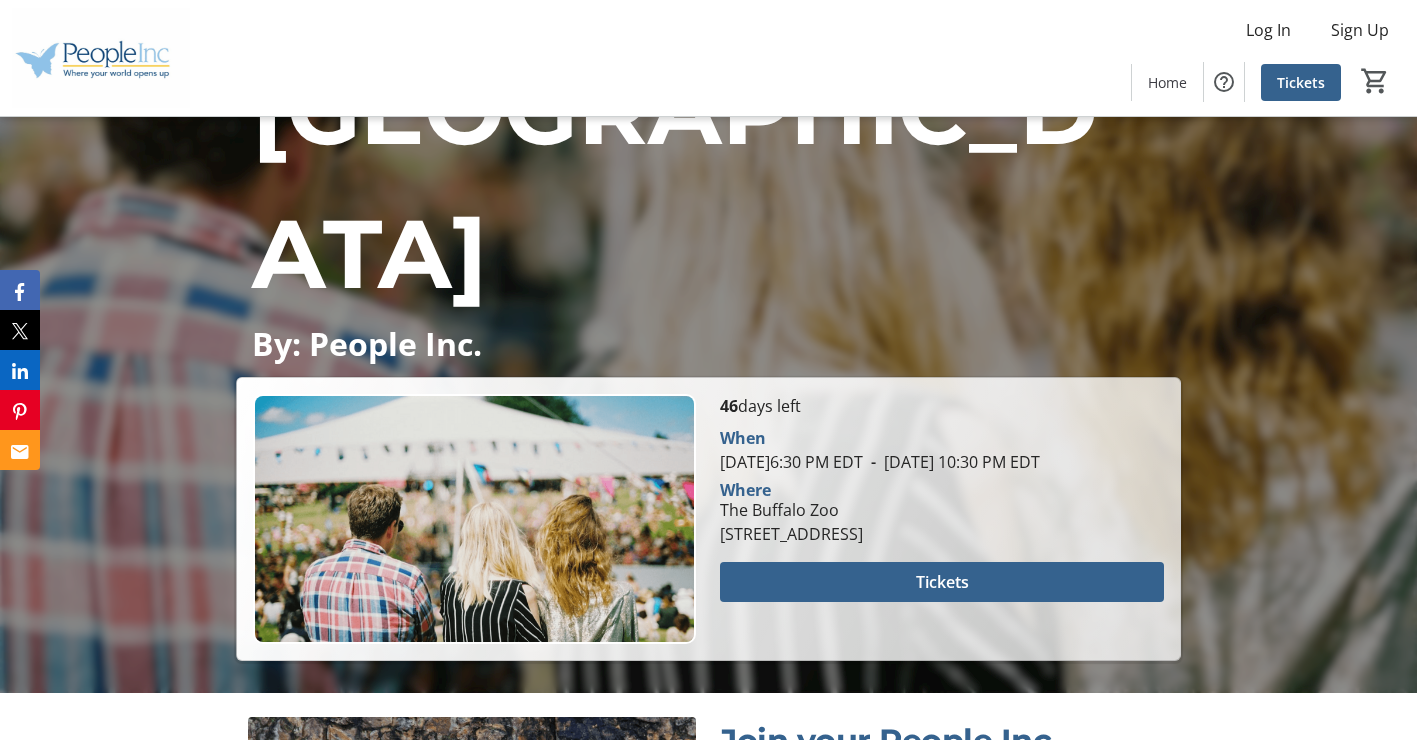 scroll, scrollTop: 600, scrollLeft: 0, axis: vertical 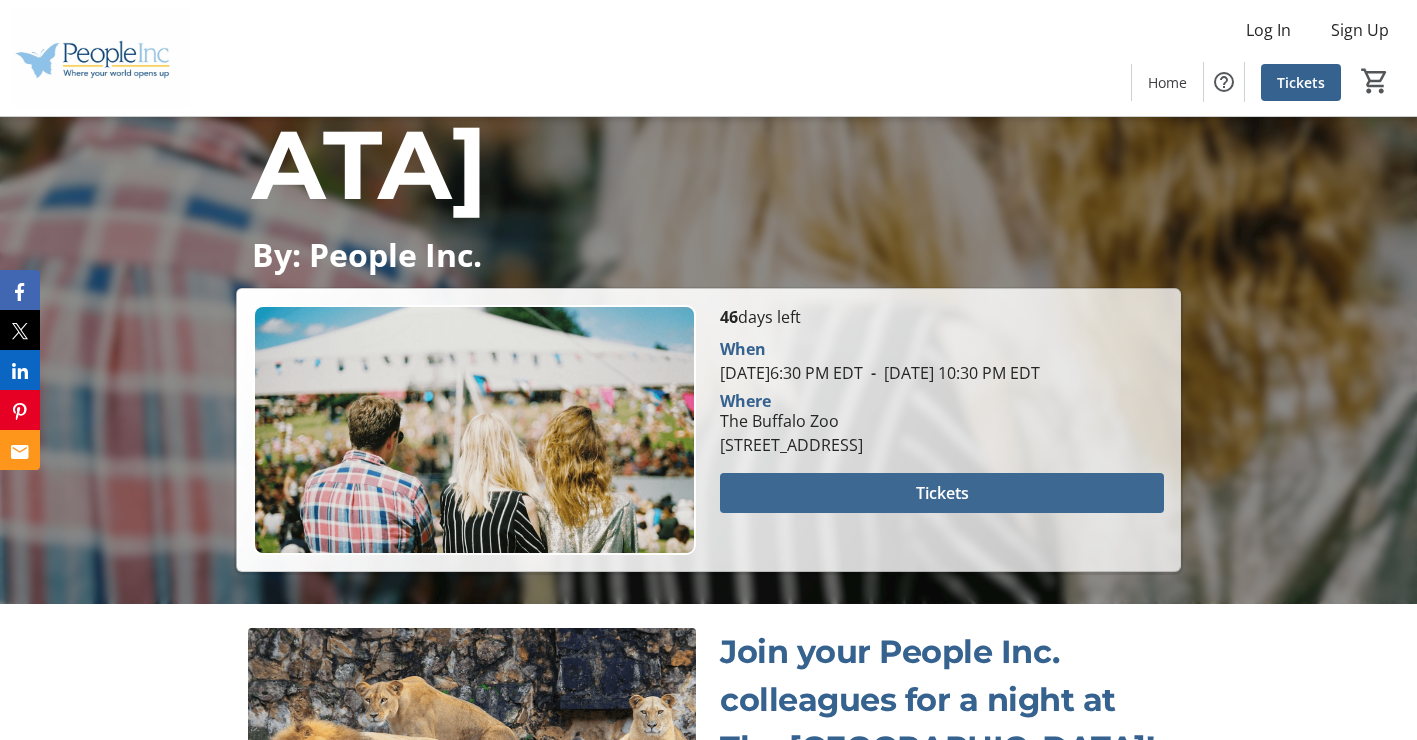 click at bounding box center [941, 493] 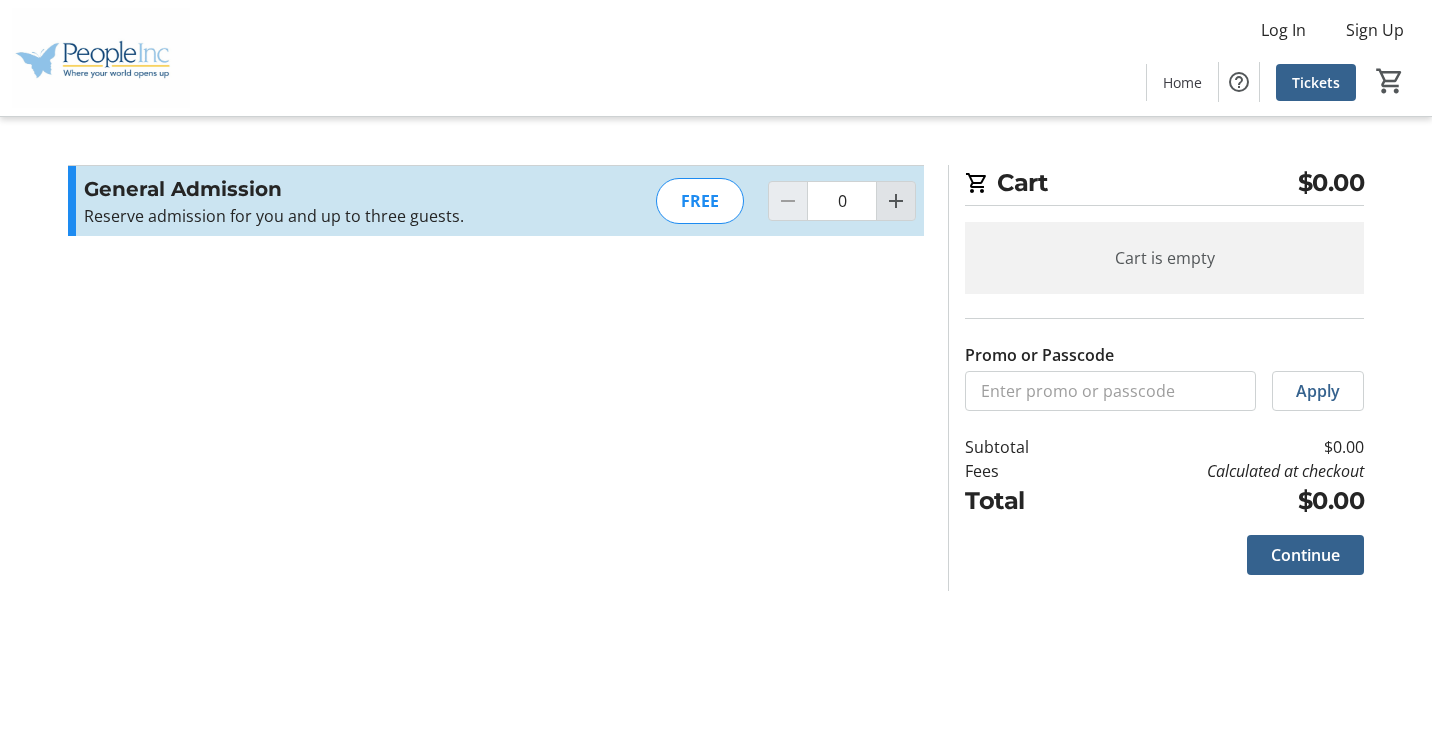 click 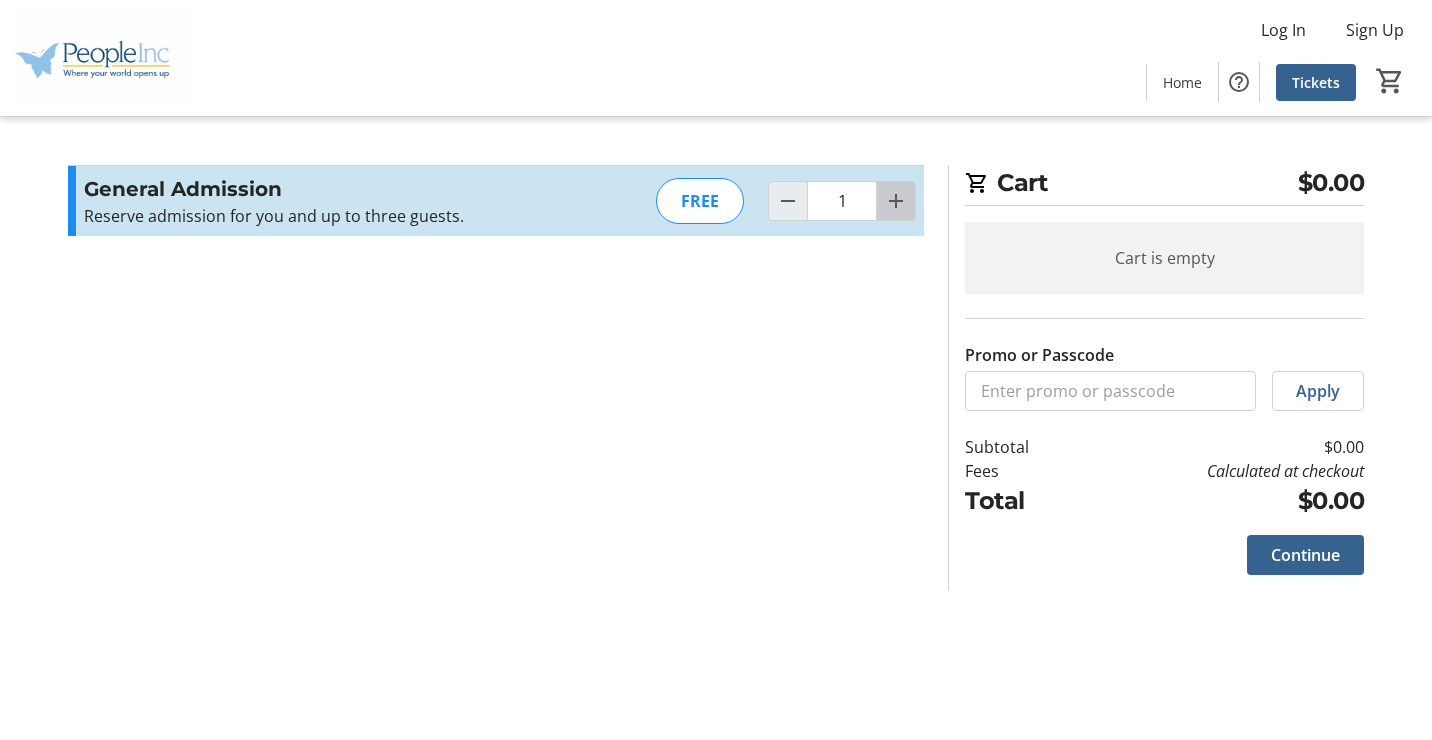 click 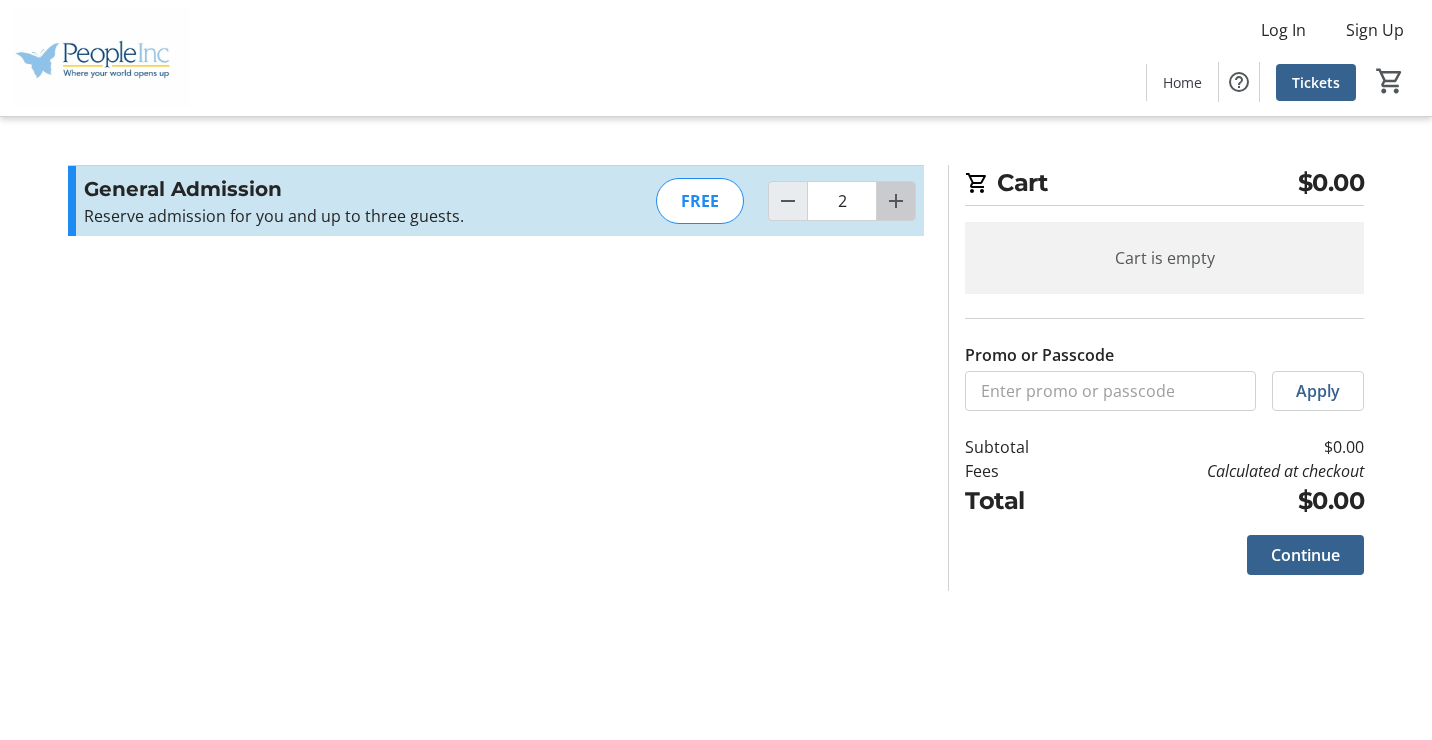 click 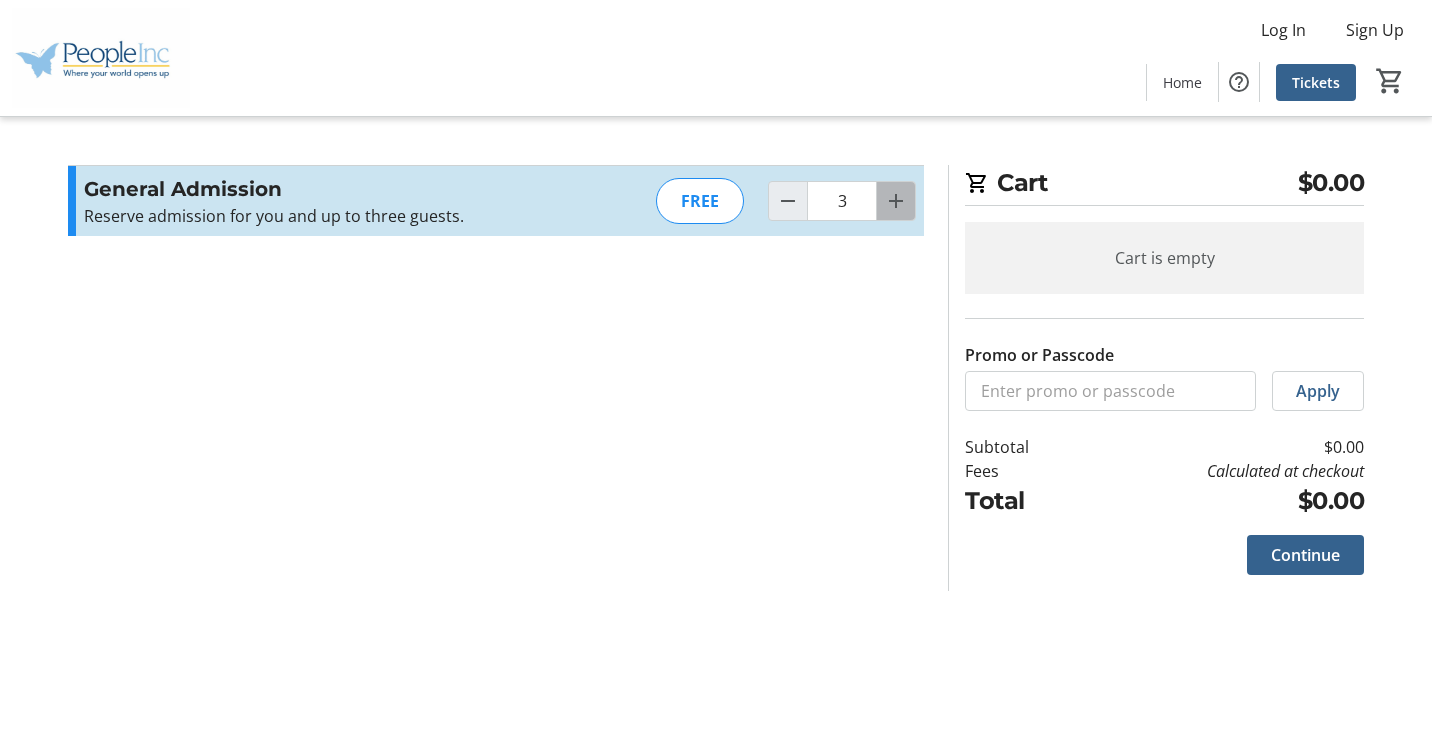 click 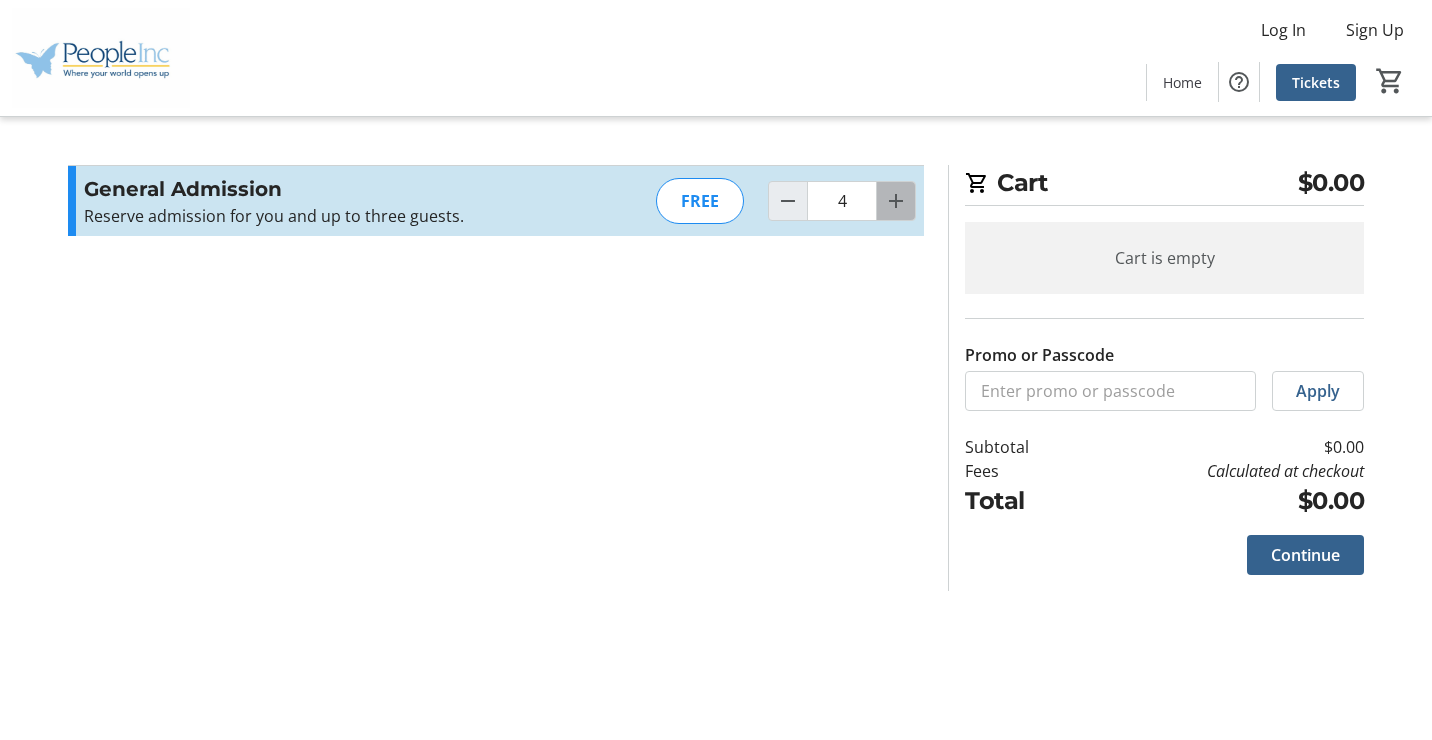 click 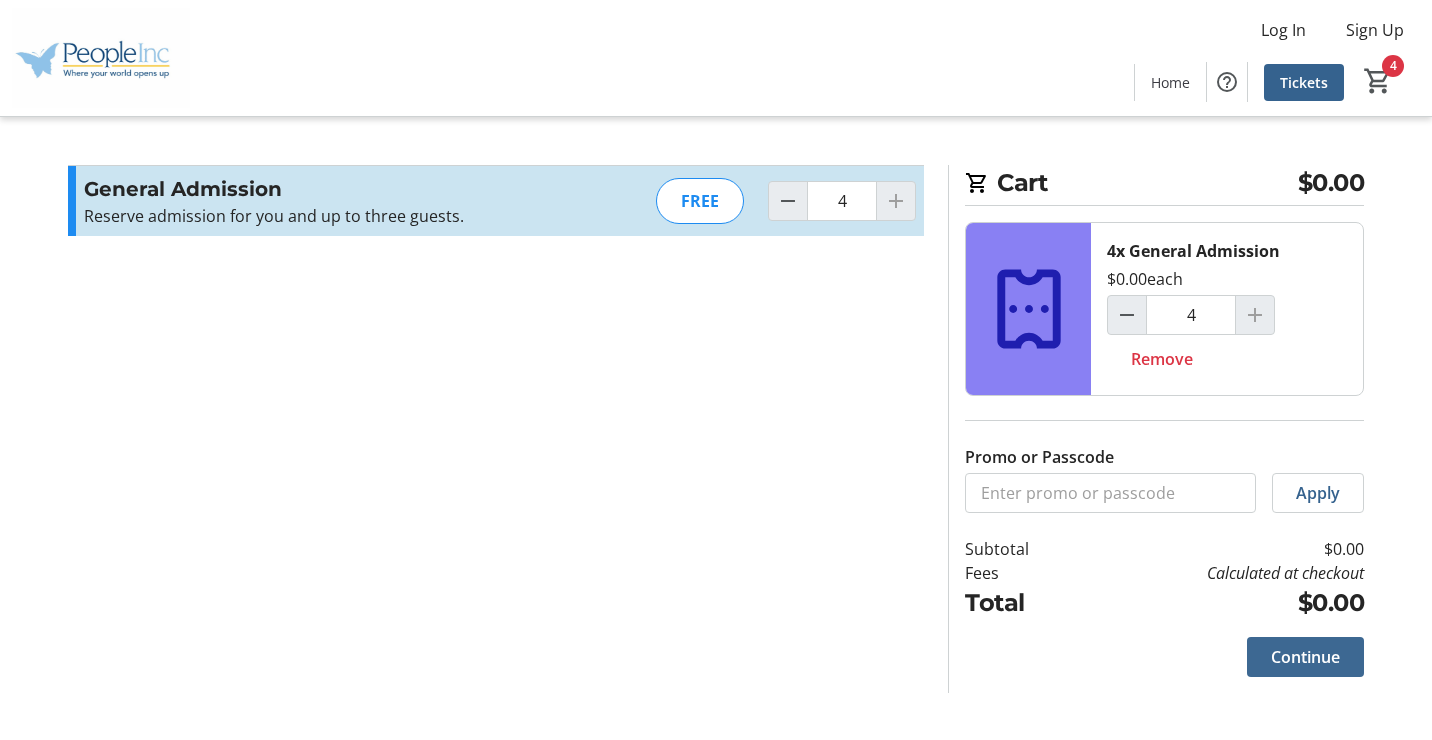 click on "Continue" 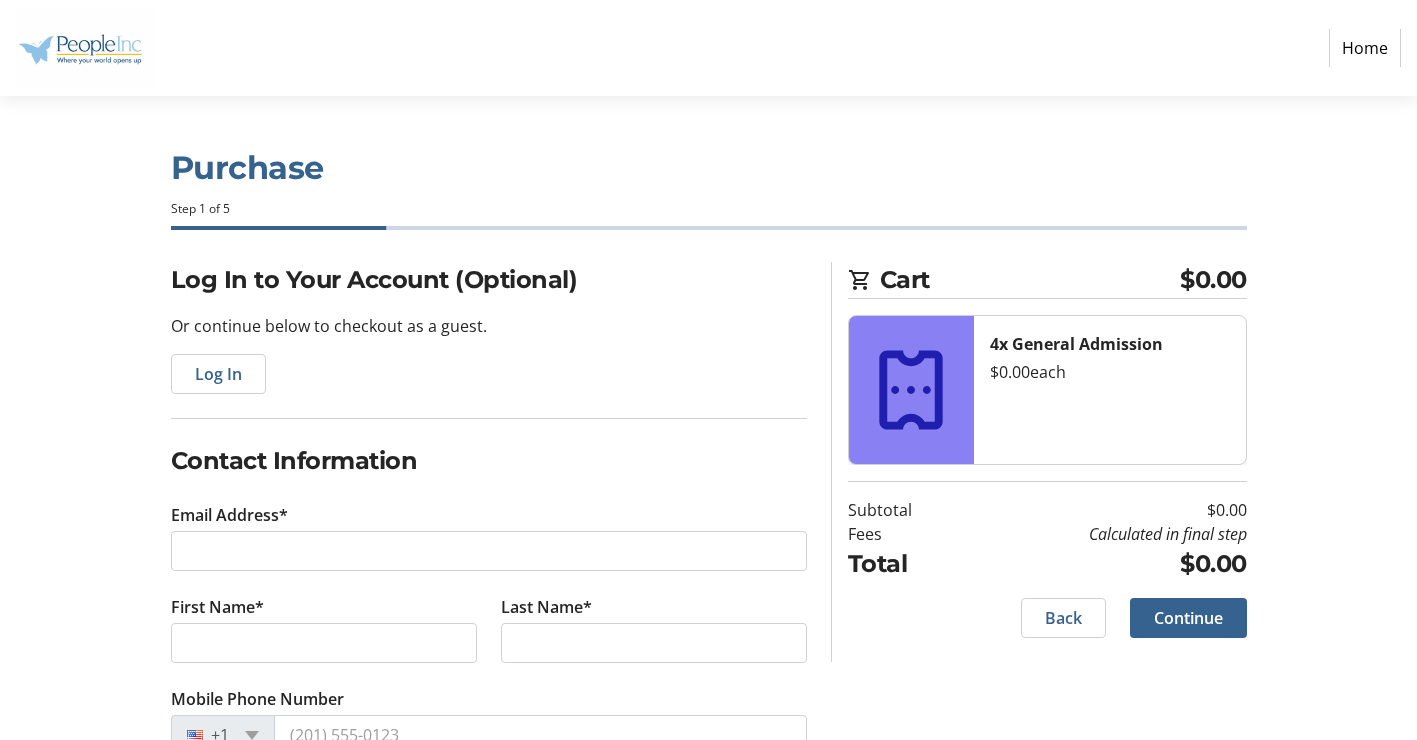 scroll, scrollTop: 63, scrollLeft: 0, axis: vertical 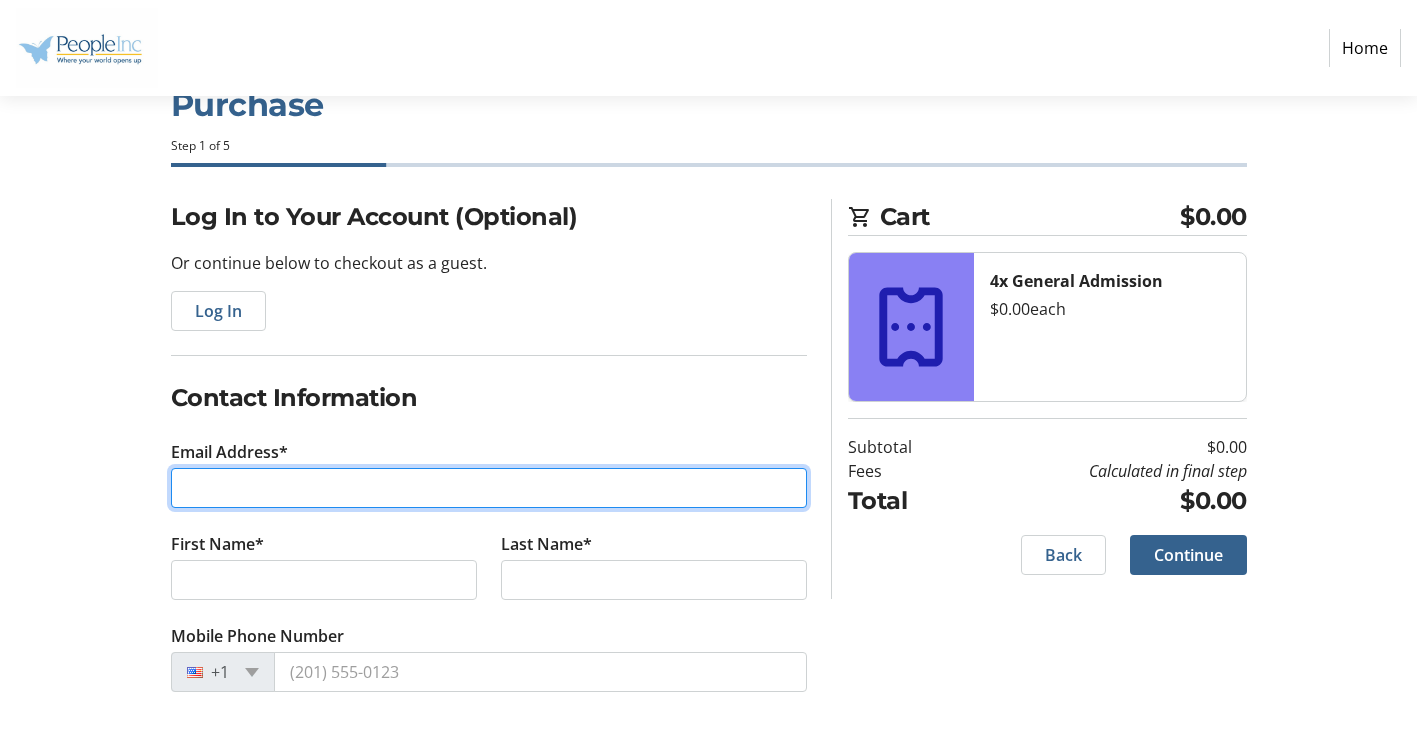 click on "Email Address*" at bounding box center [489, 488] 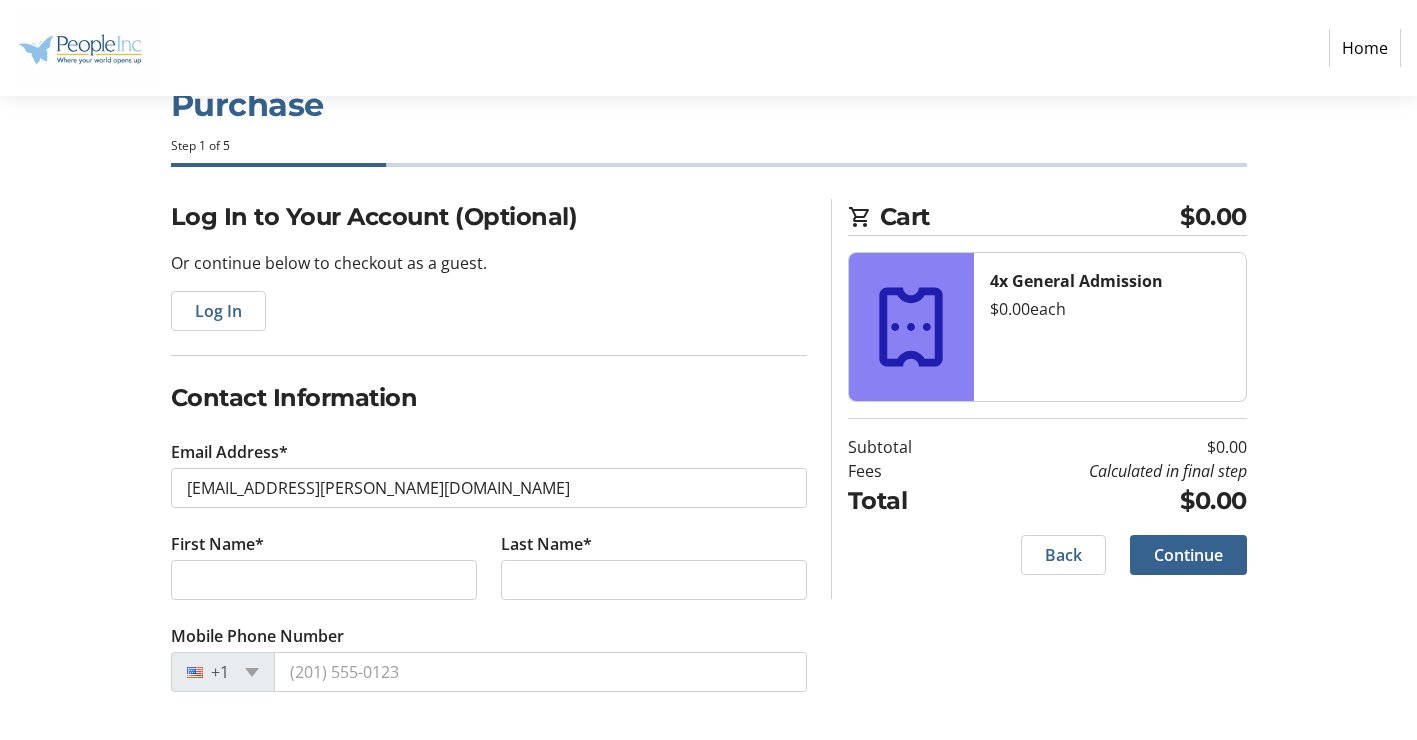 click on "Contact Information Email Address* Kayla.sanchez@people-inc.work First Name* Last Name*  Mobile Phone Number  +1" 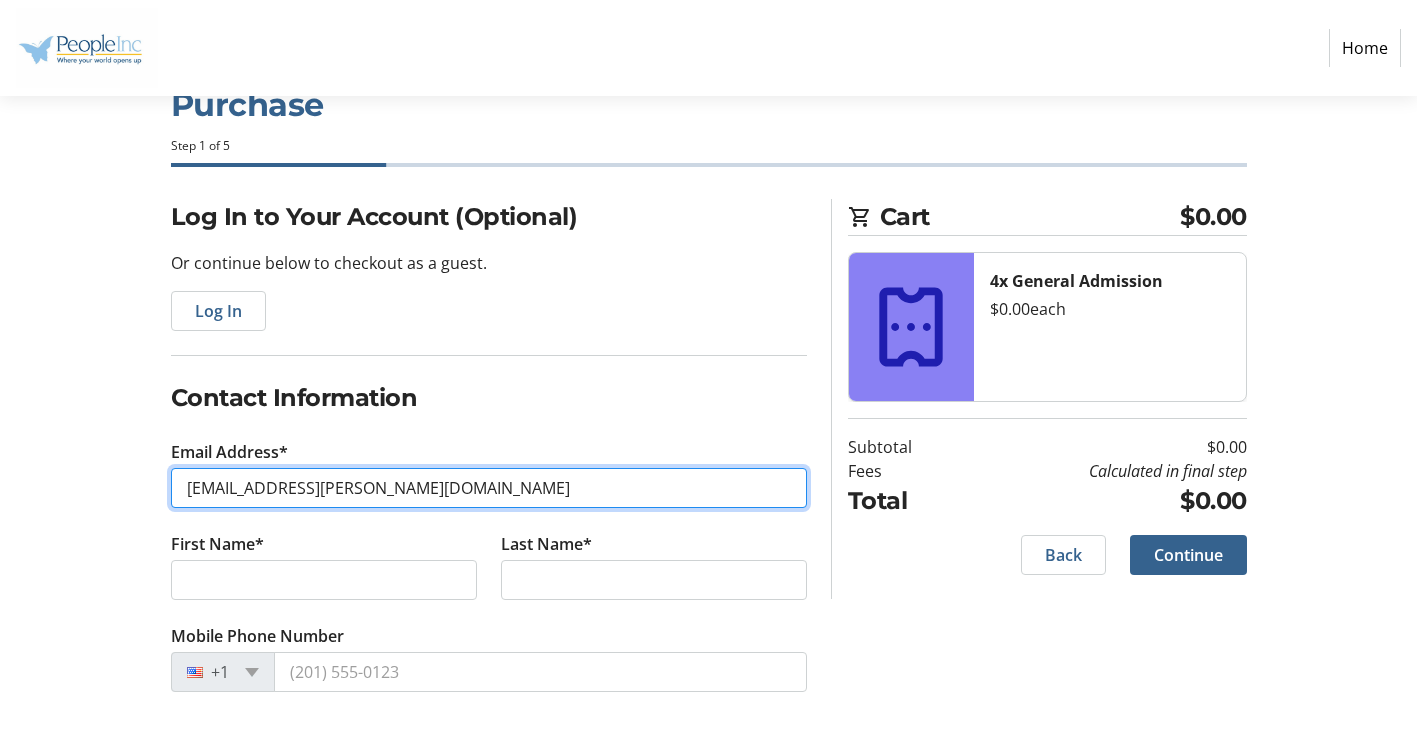 click on "[EMAIL_ADDRESS][PERSON_NAME][DOMAIN_NAME]" at bounding box center [489, 488] 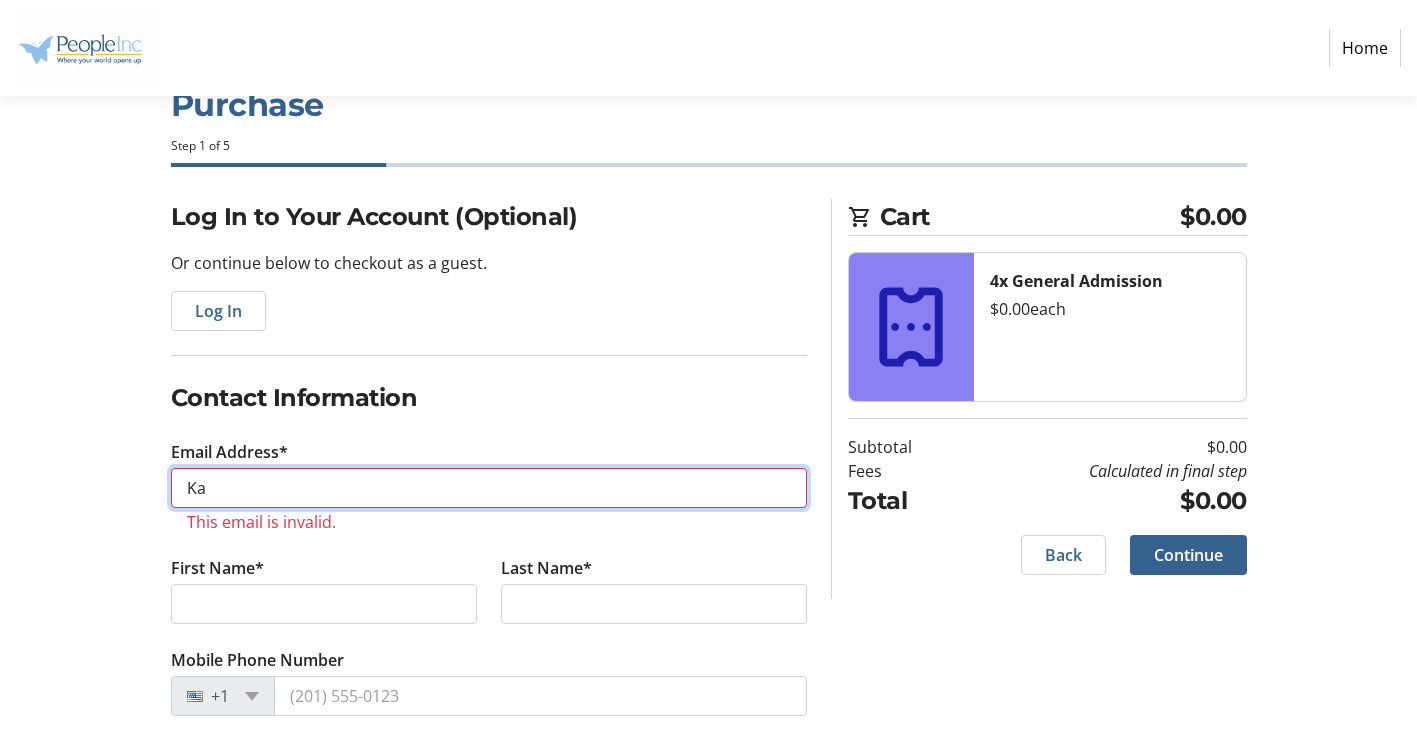 type on "K" 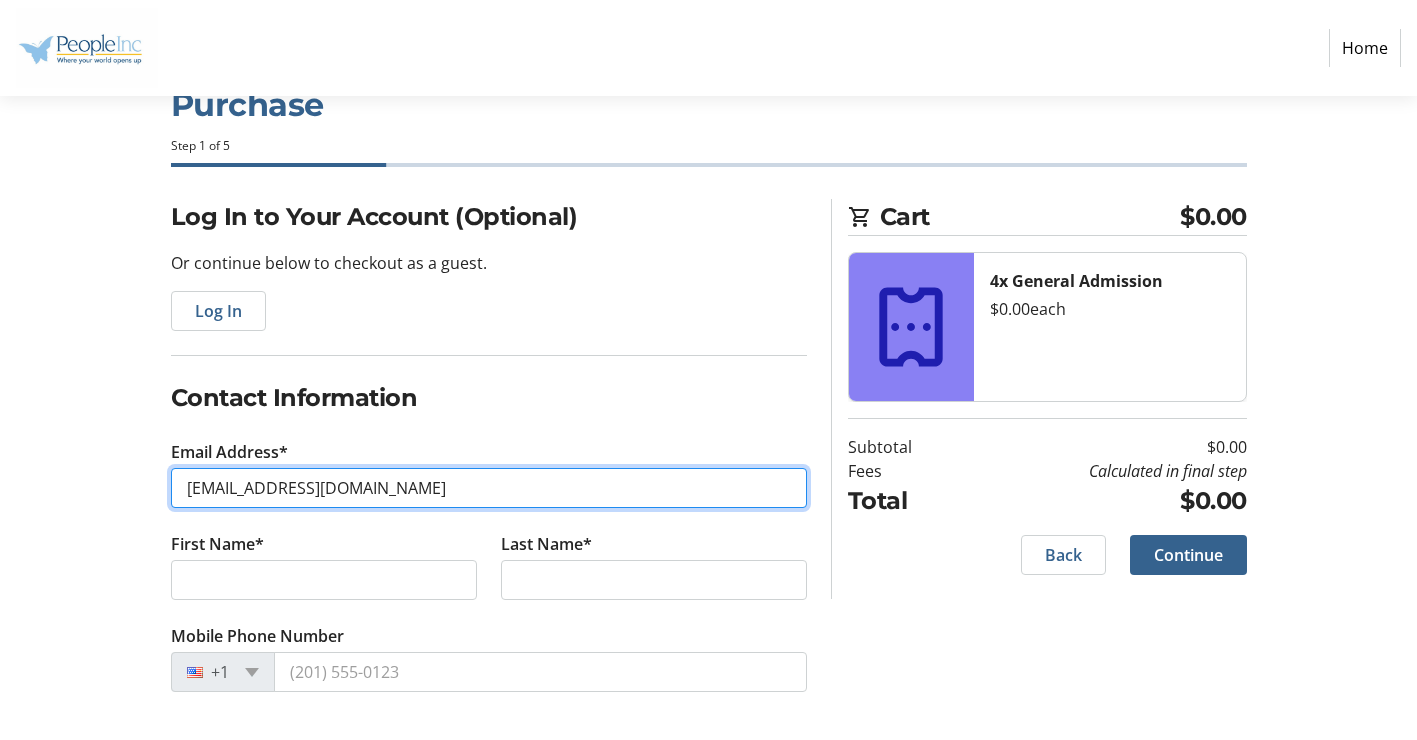 type on "[EMAIL_ADDRESS][PERSON_NAME][DOMAIN_NAME]" 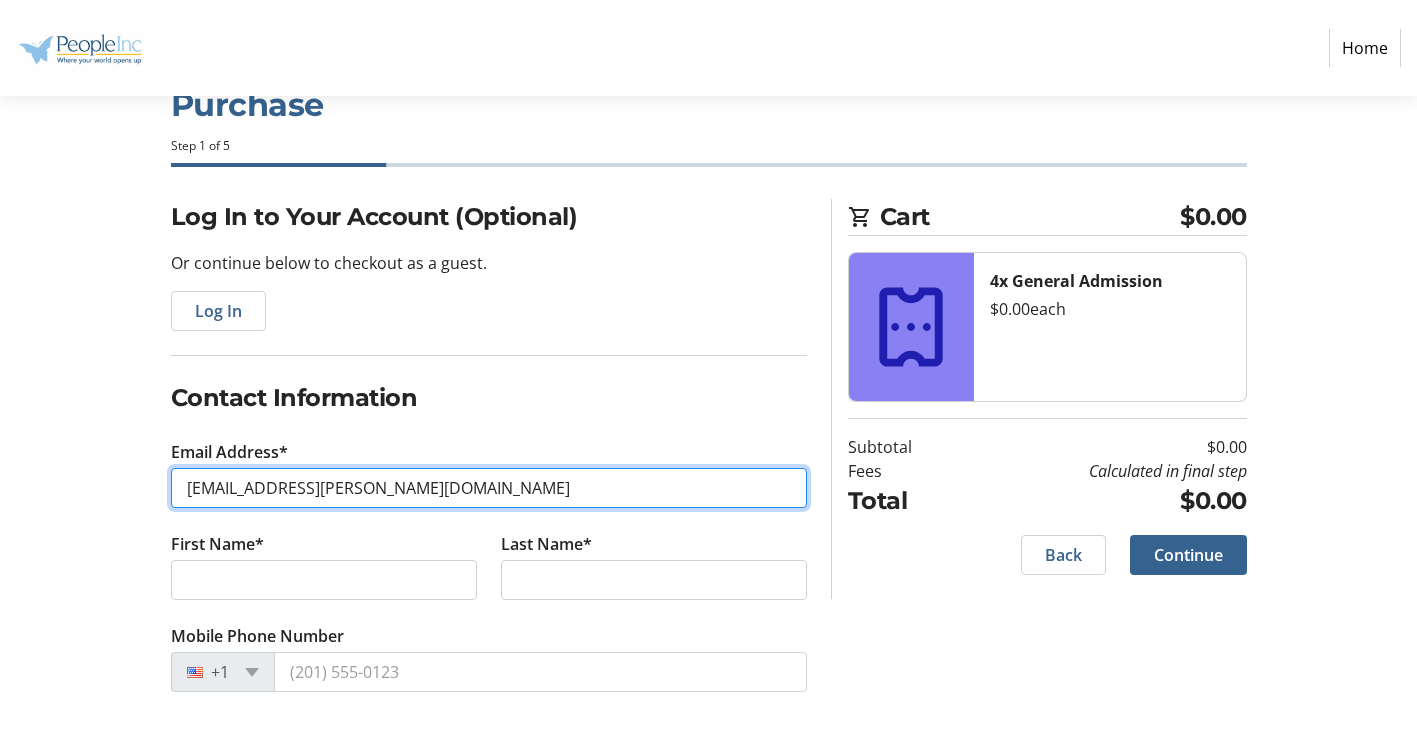 drag, startPoint x: 529, startPoint y: 489, endPoint x: 154, endPoint y: 498, distance: 375.10797 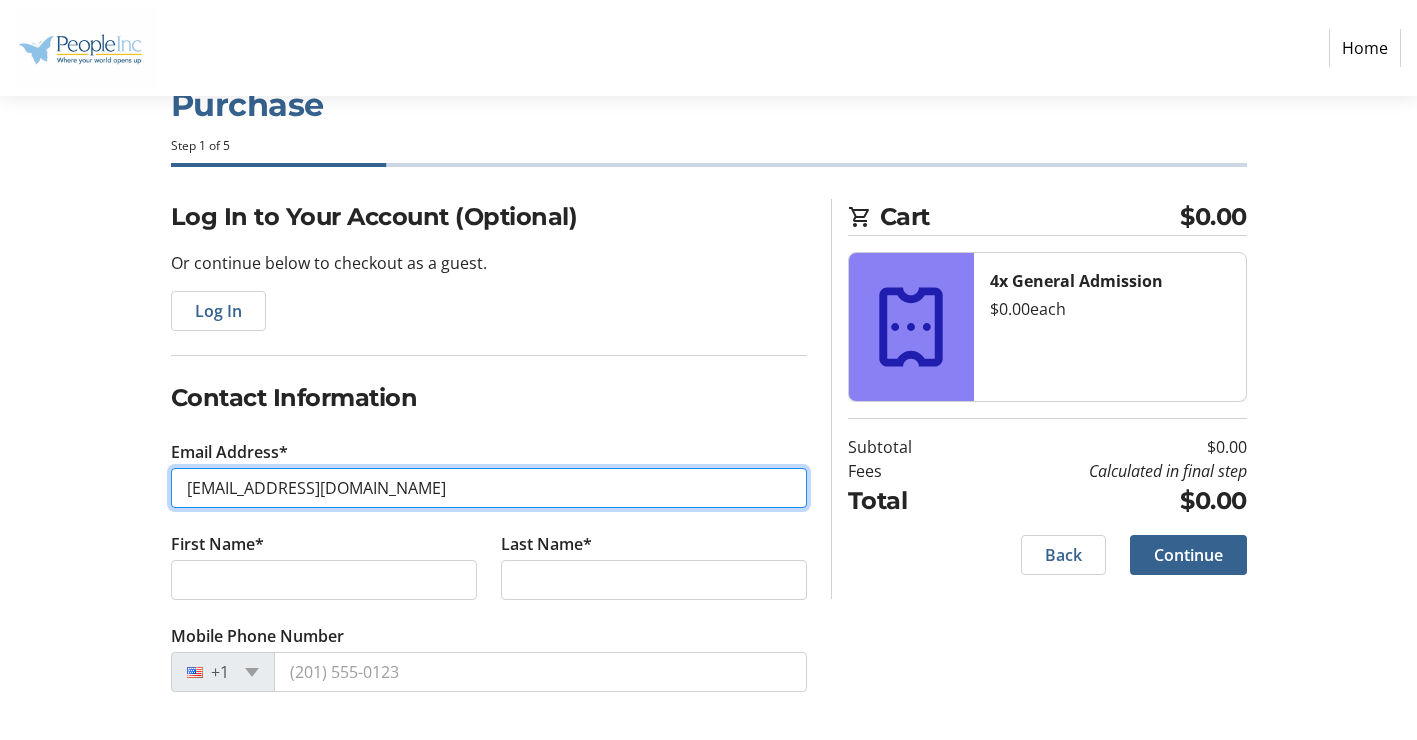type on "[EMAIL_ADDRESS][PERSON_NAME][DOMAIN_NAME]" 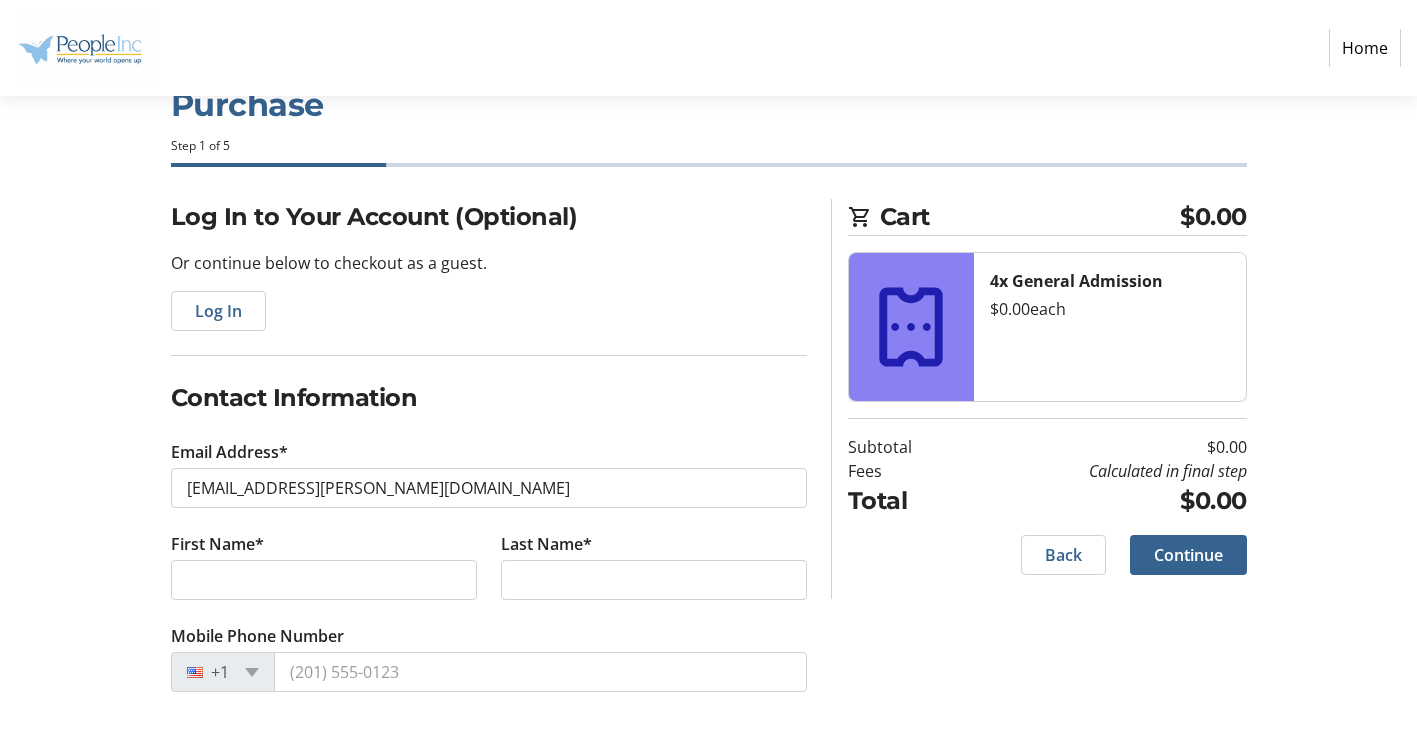 click on "Contact Information Email Address* Kayla.sanchez@people-inc.work First Name* Last Name*  Mobile Phone Number  +1" 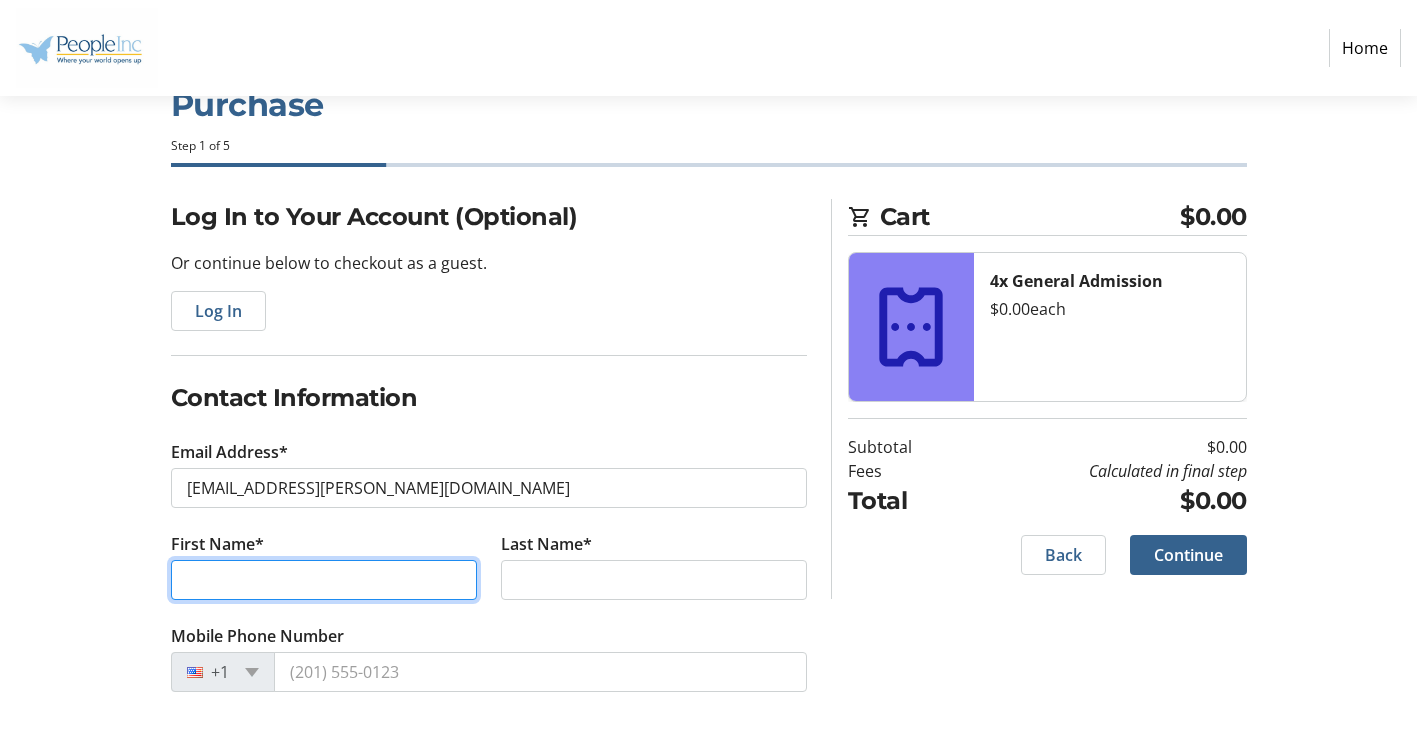 click on "First Name*" at bounding box center [324, 580] 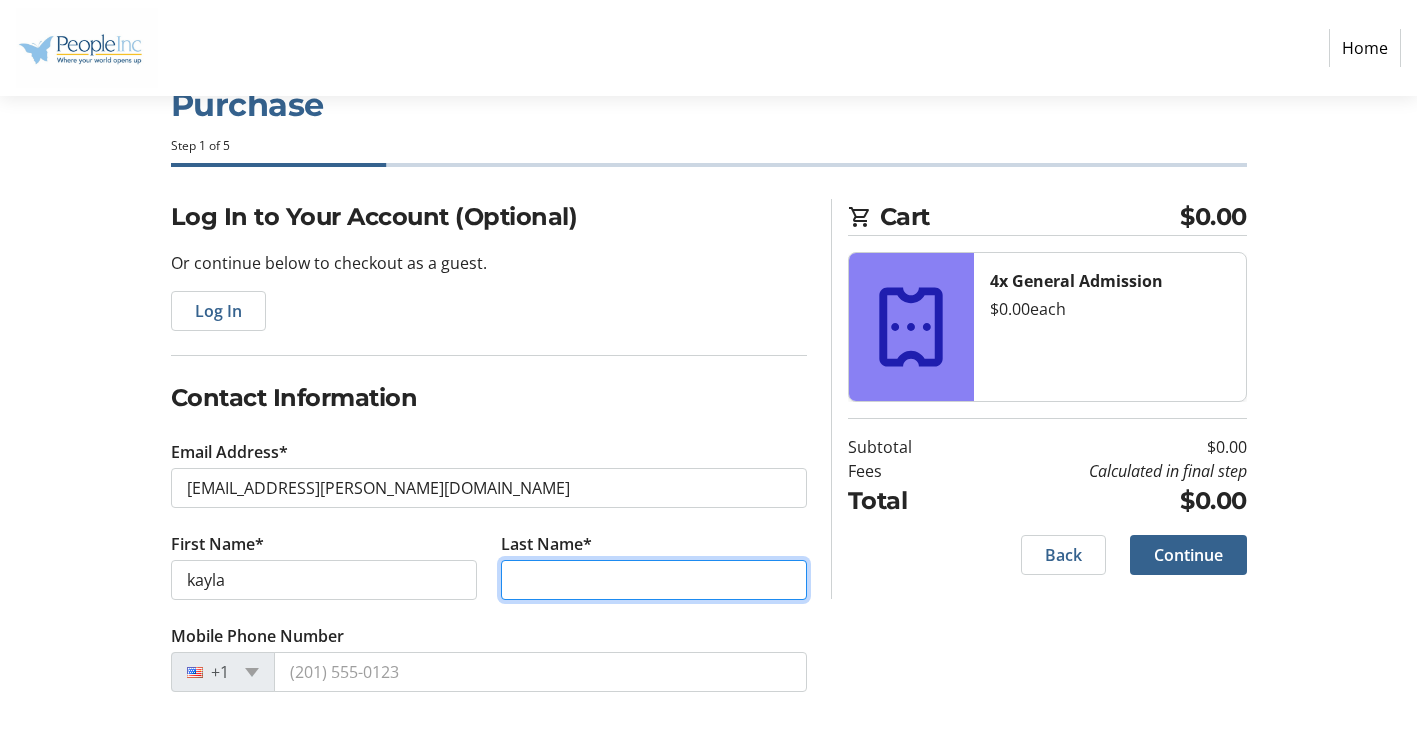 type on "[PERSON_NAME]" 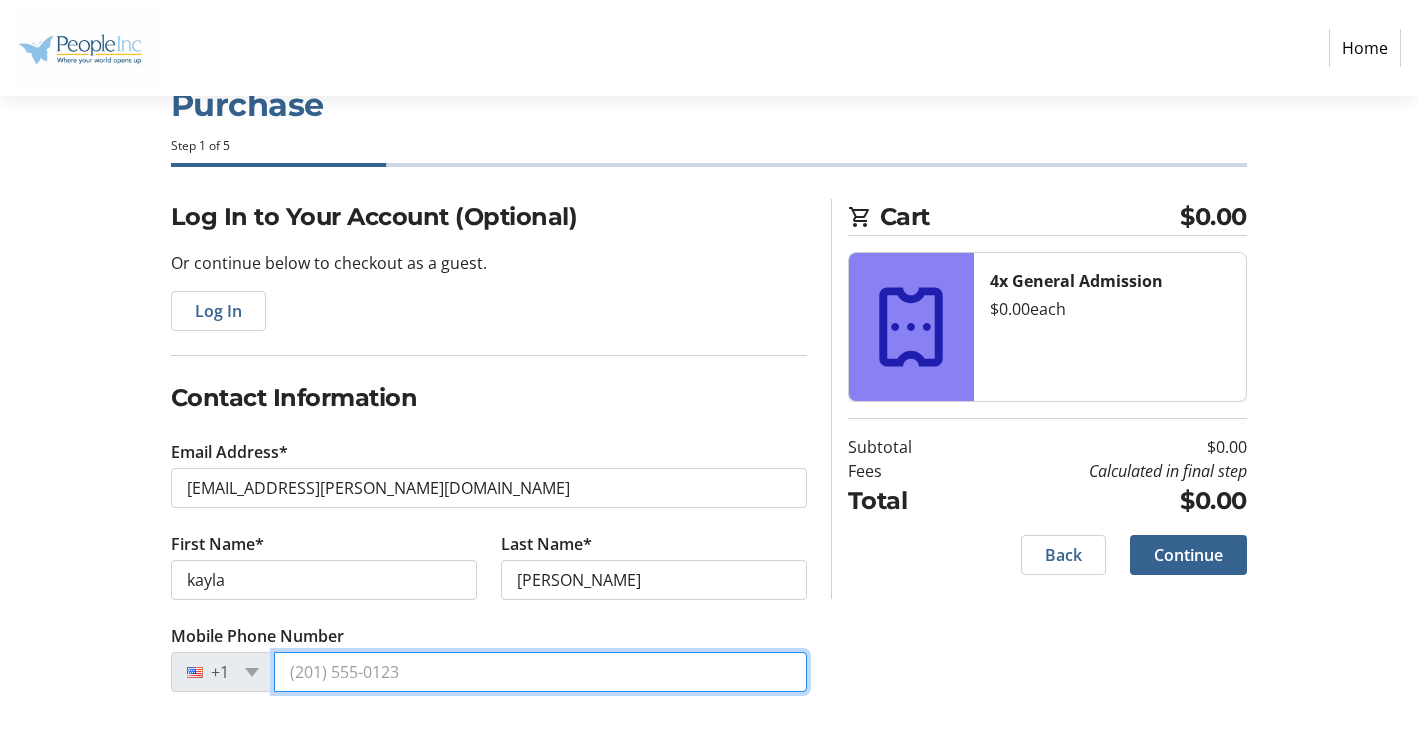 click on "Mobile Phone Number" at bounding box center [540, 672] 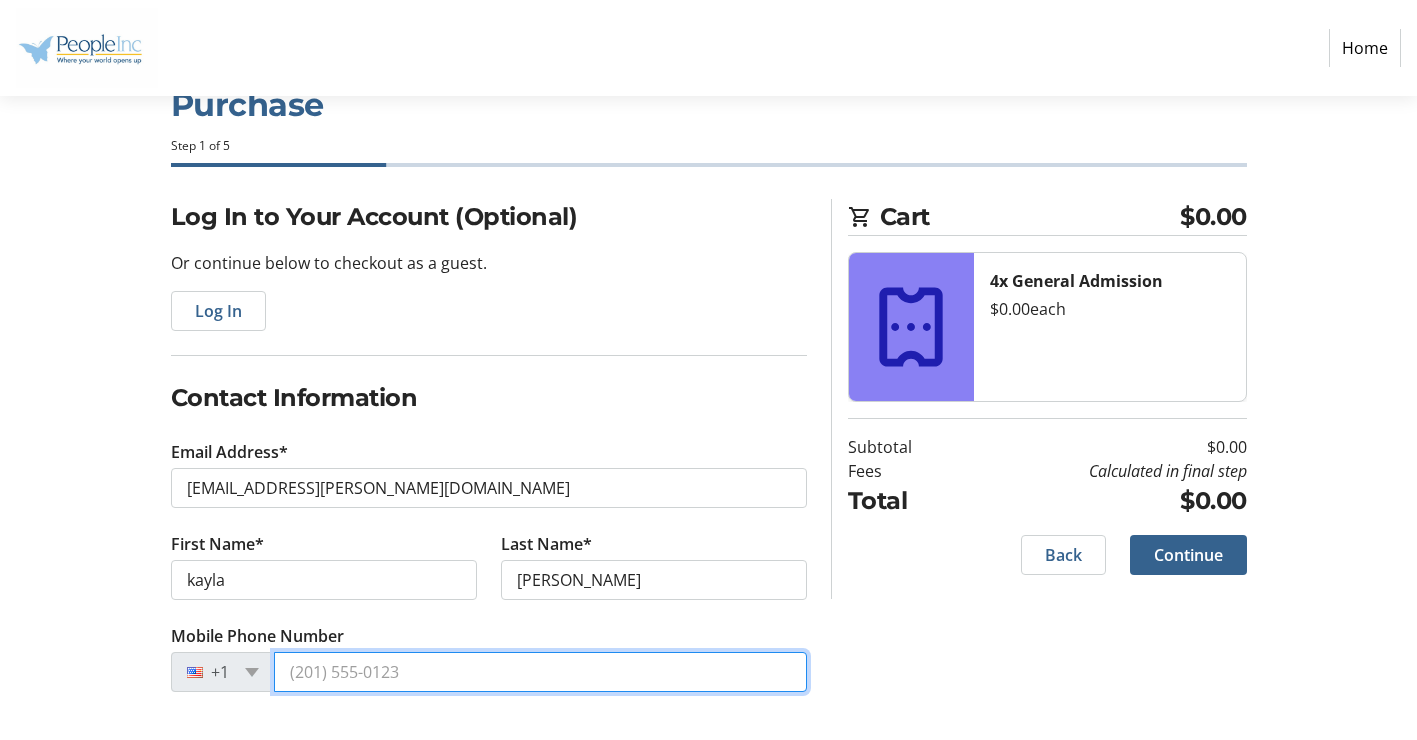 type on "[PHONE_NUMBER]" 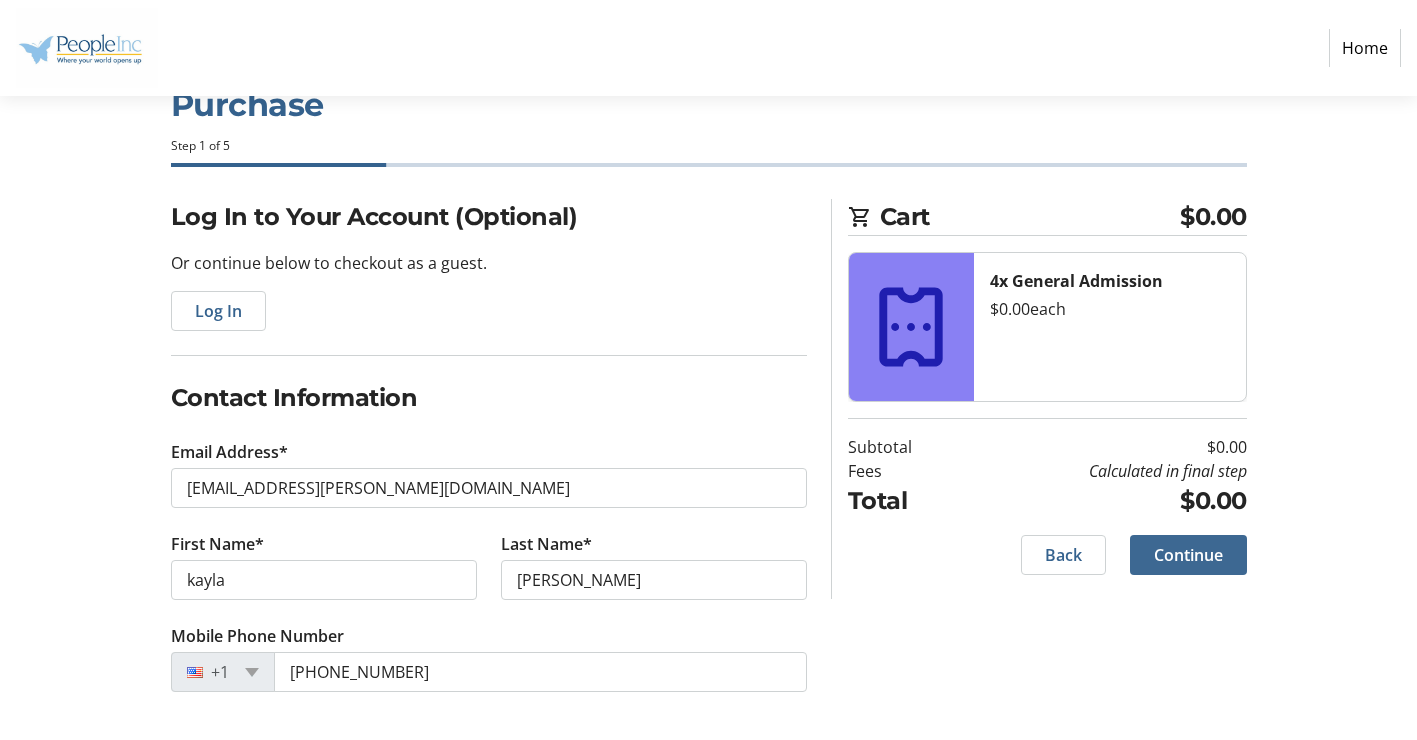 click 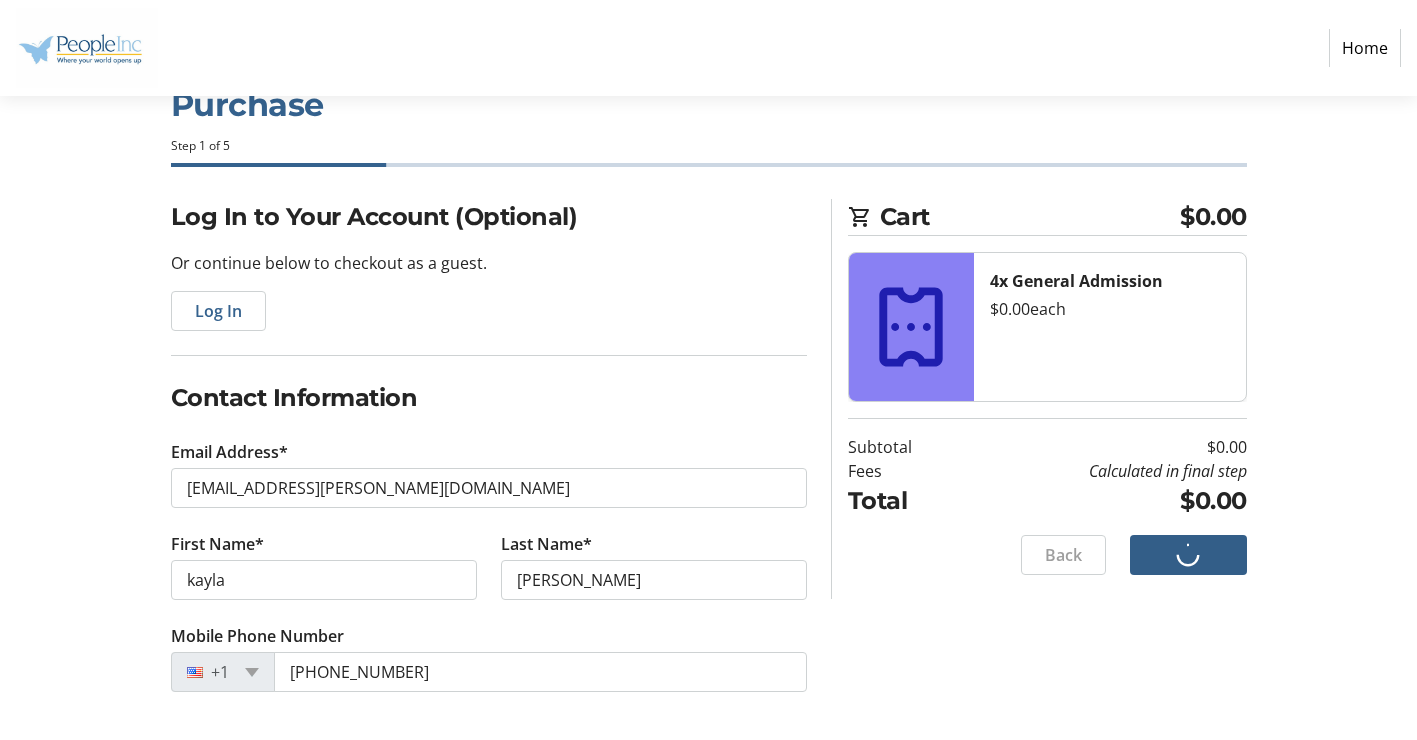 scroll, scrollTop: 0, scrollLeft: 0, axis: both 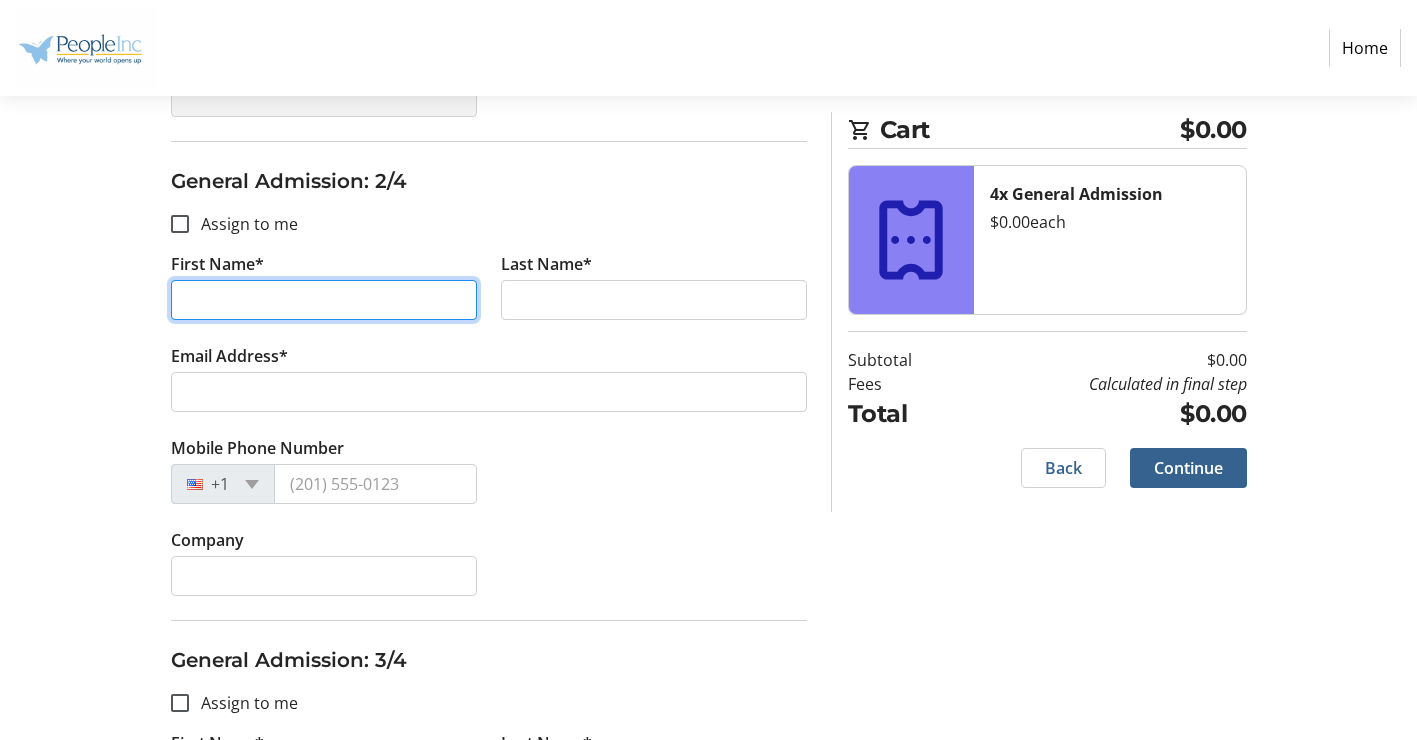 click on "First Name*" at bounding box center (324, 300) 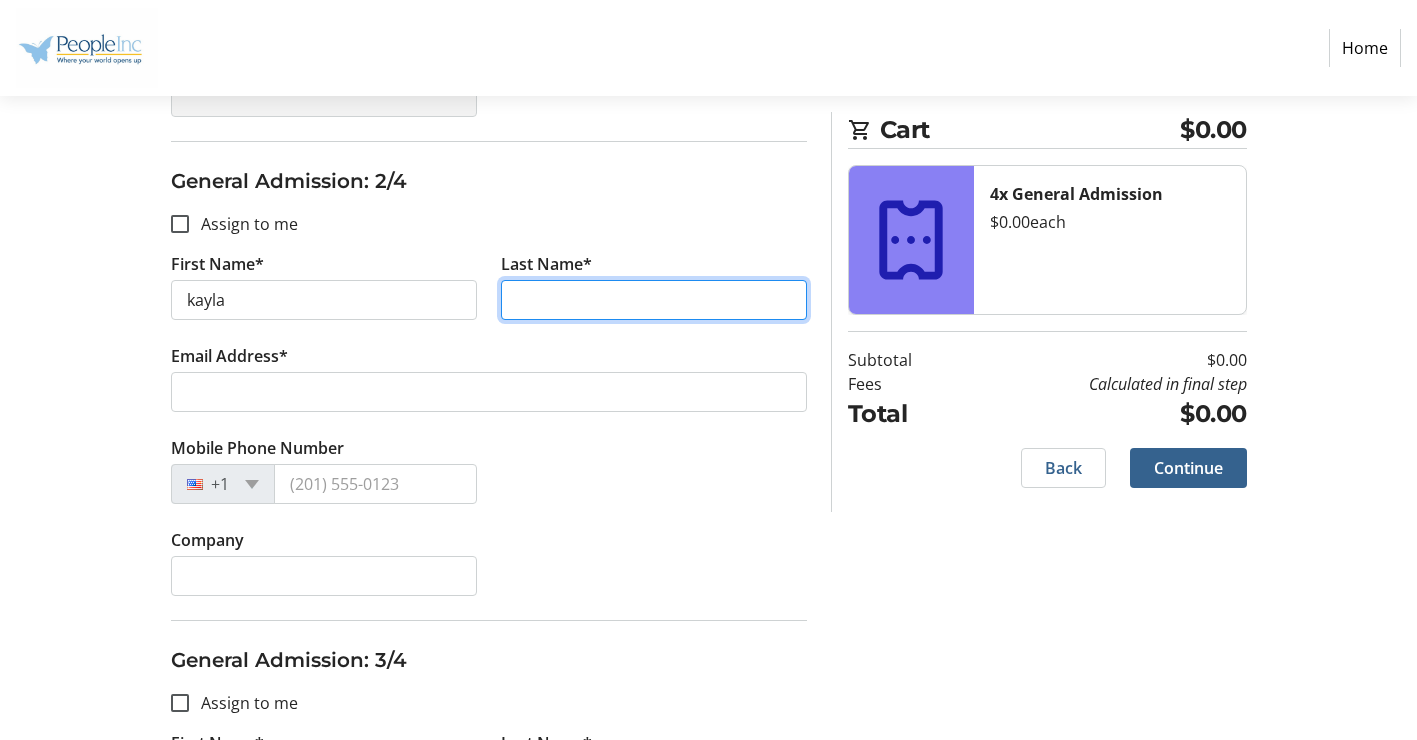 type on "[PERSON_NAME]" 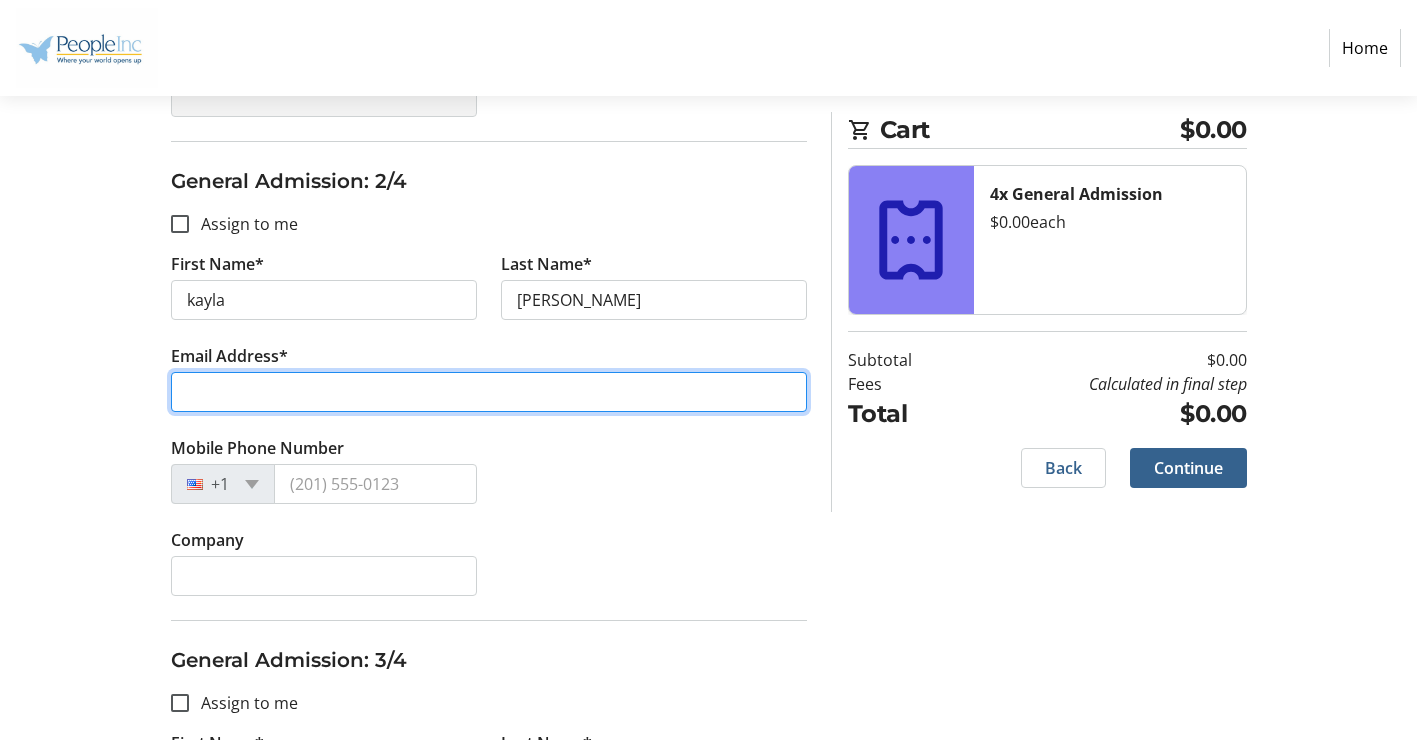 type on "[EMAIL_ADDRESS][PERSON_NAME][DOMAIN_NAME]" 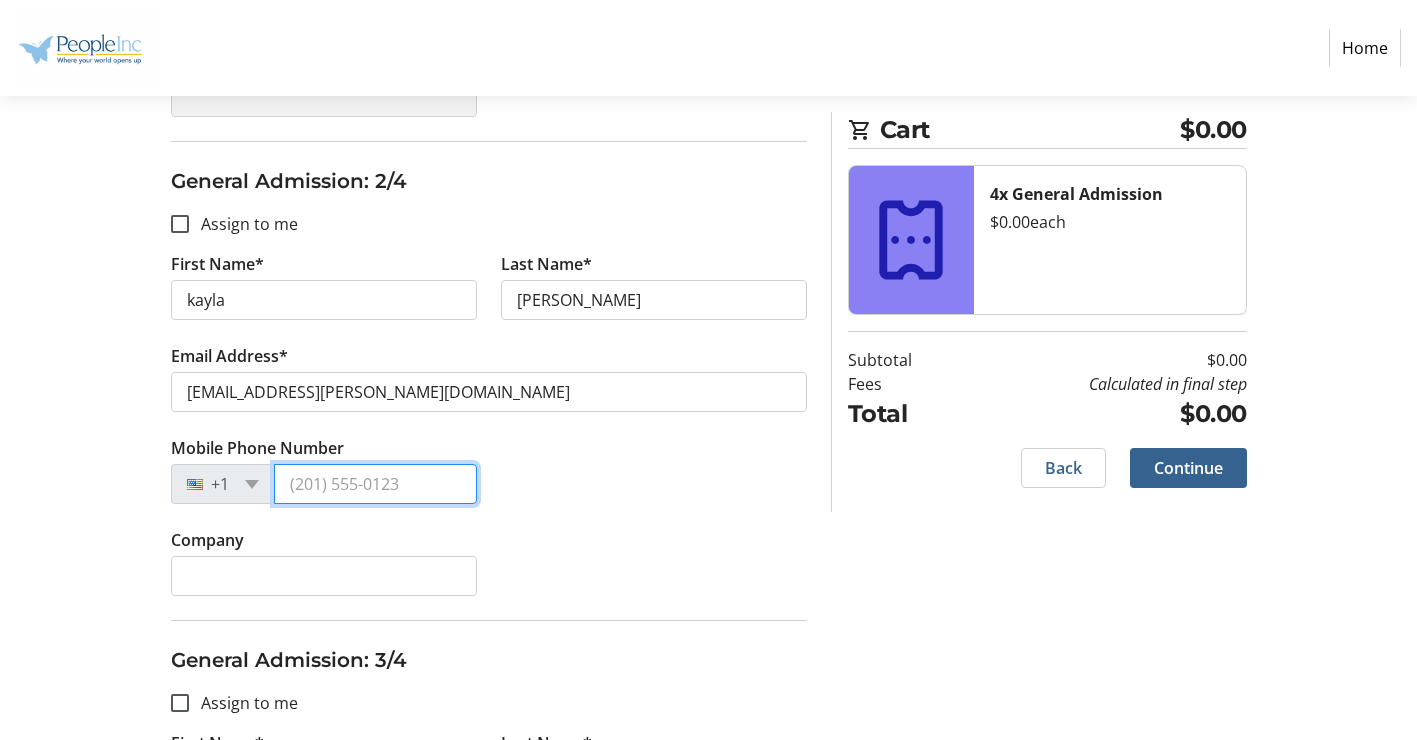 type on "[PHONE_NUMBER]" 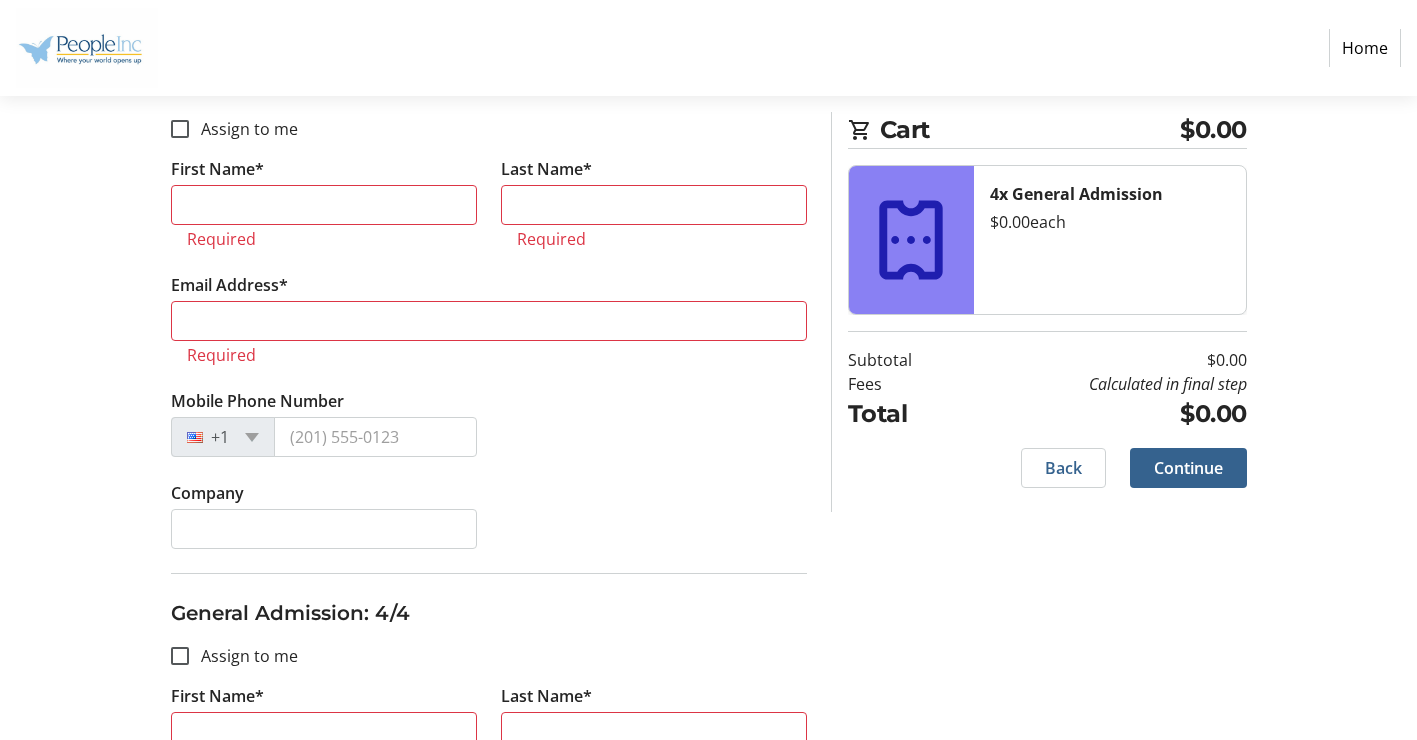 scroll, scrollTop: 1300, scrollLeft: 0, axis: vertical 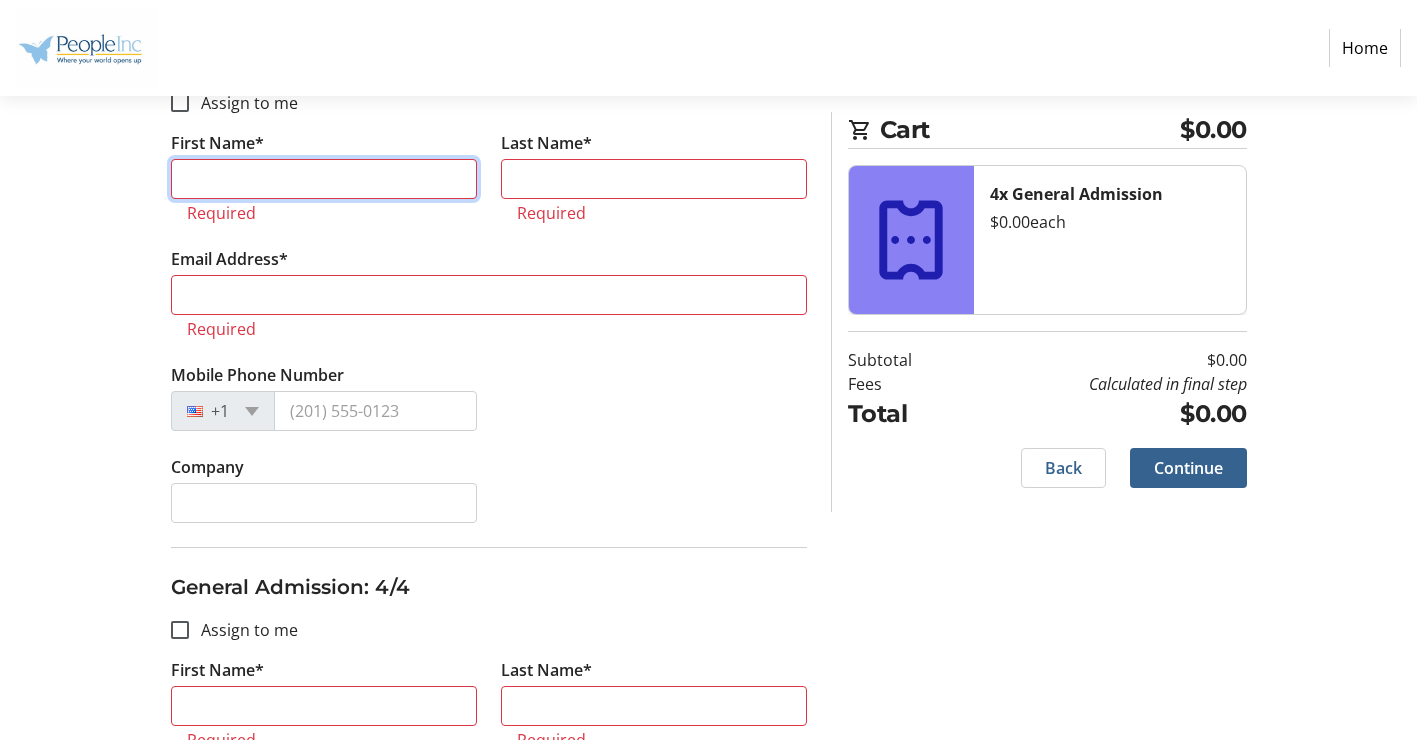 click on "First Name*" at bounding box center [324, 179] 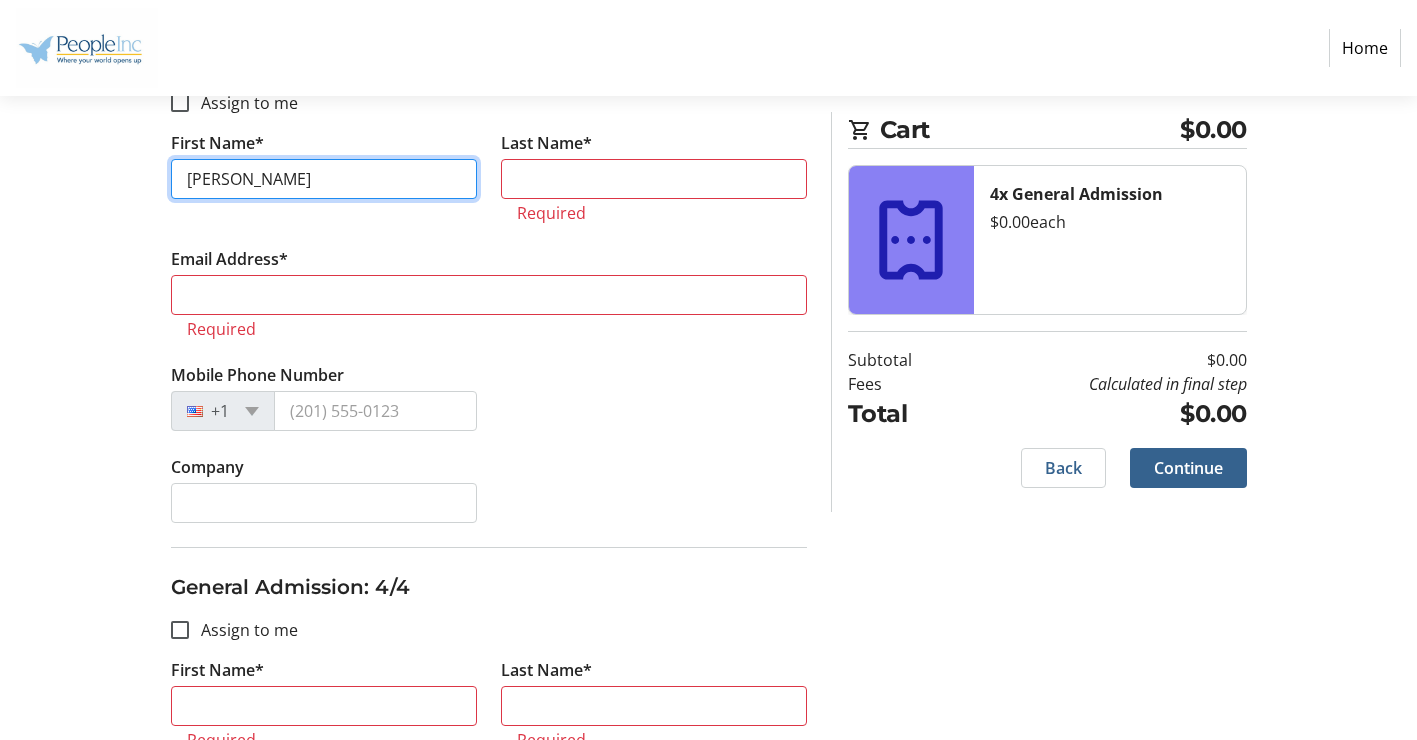 type on "[PERSON_NAME]" 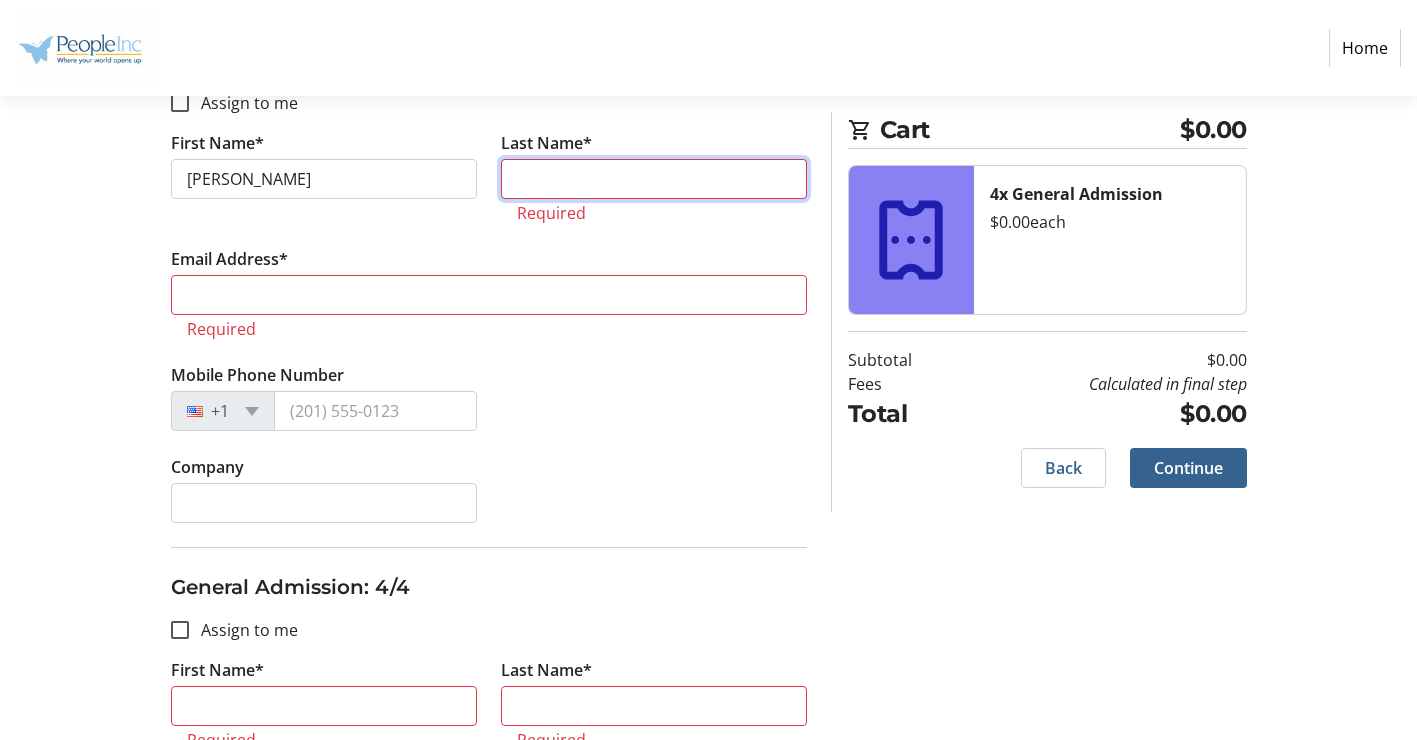 click on "Last Name*" at bounding box center [654, 179] 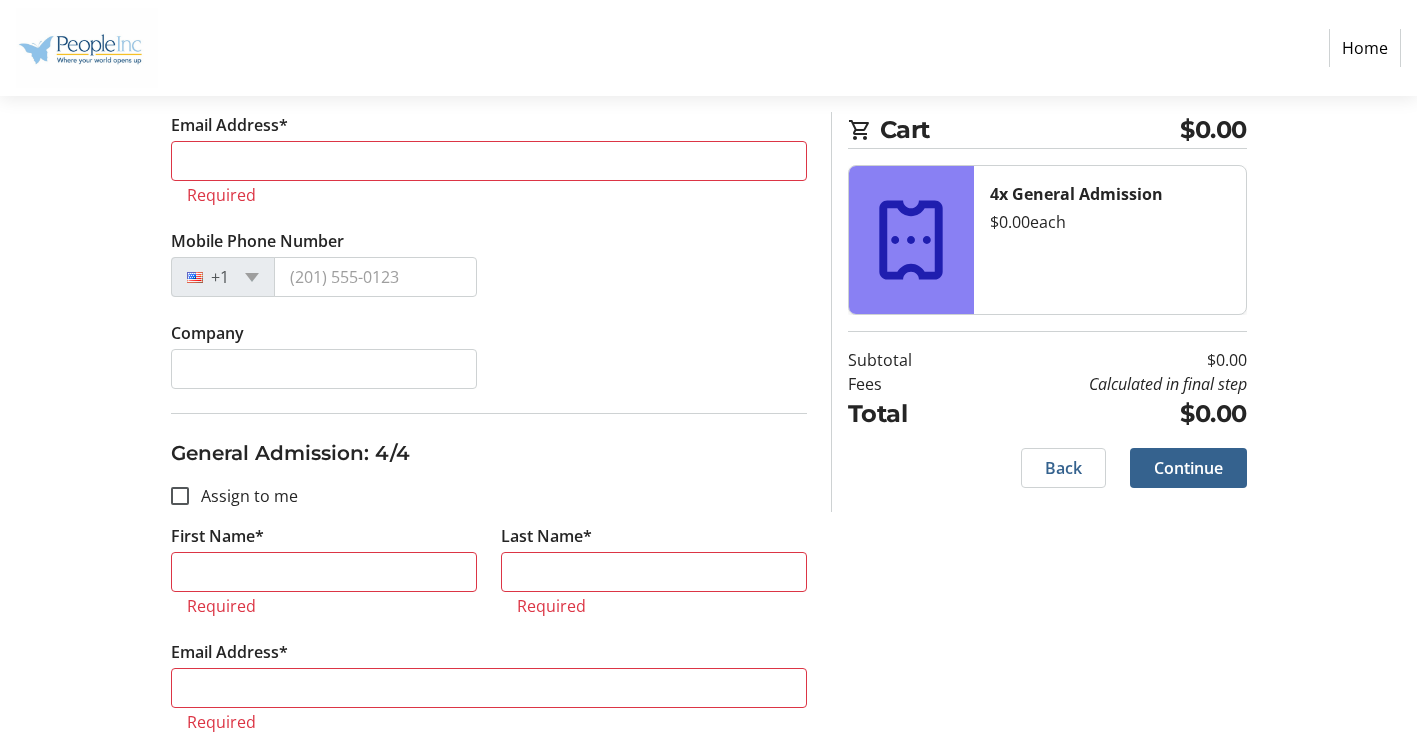 scroll, scrollTop: 1300, scrollLeft: 0, axis: vertical 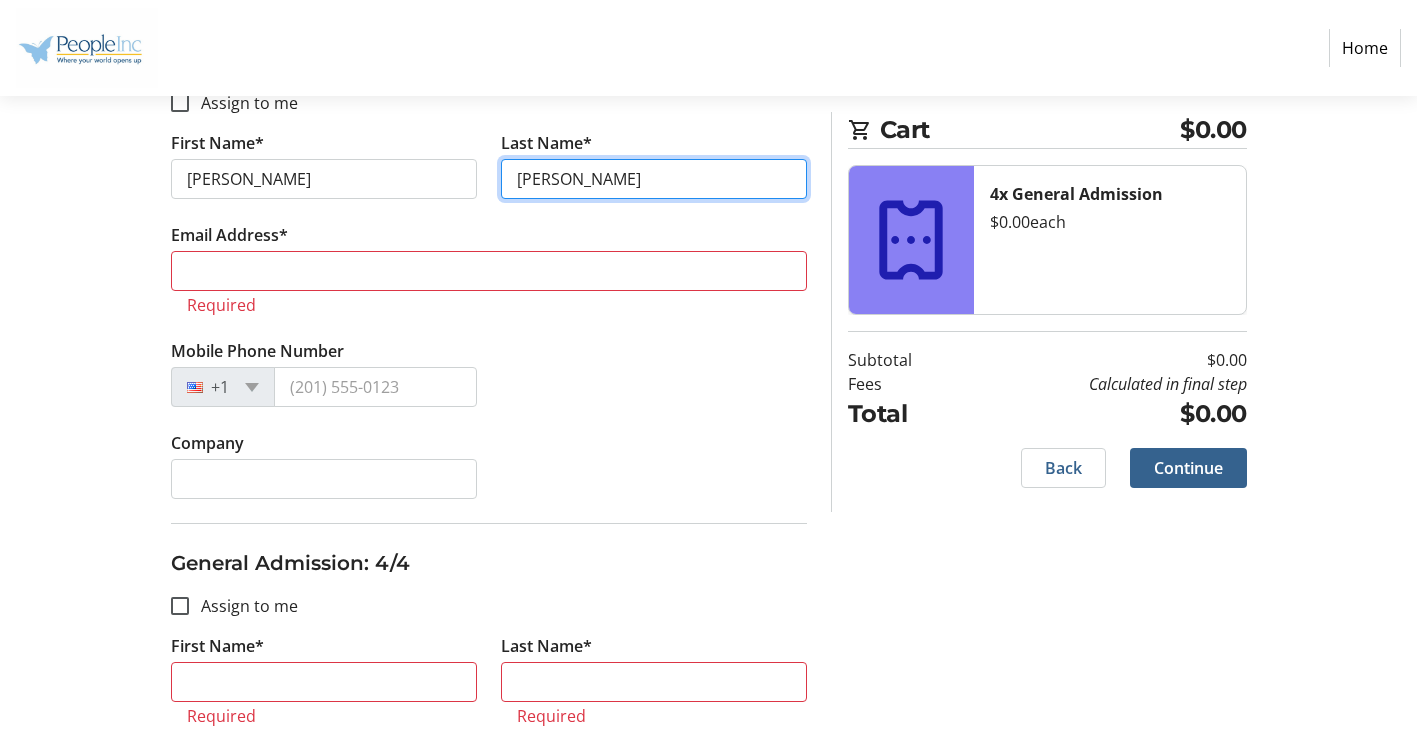type on "[PERSON_NAME]" 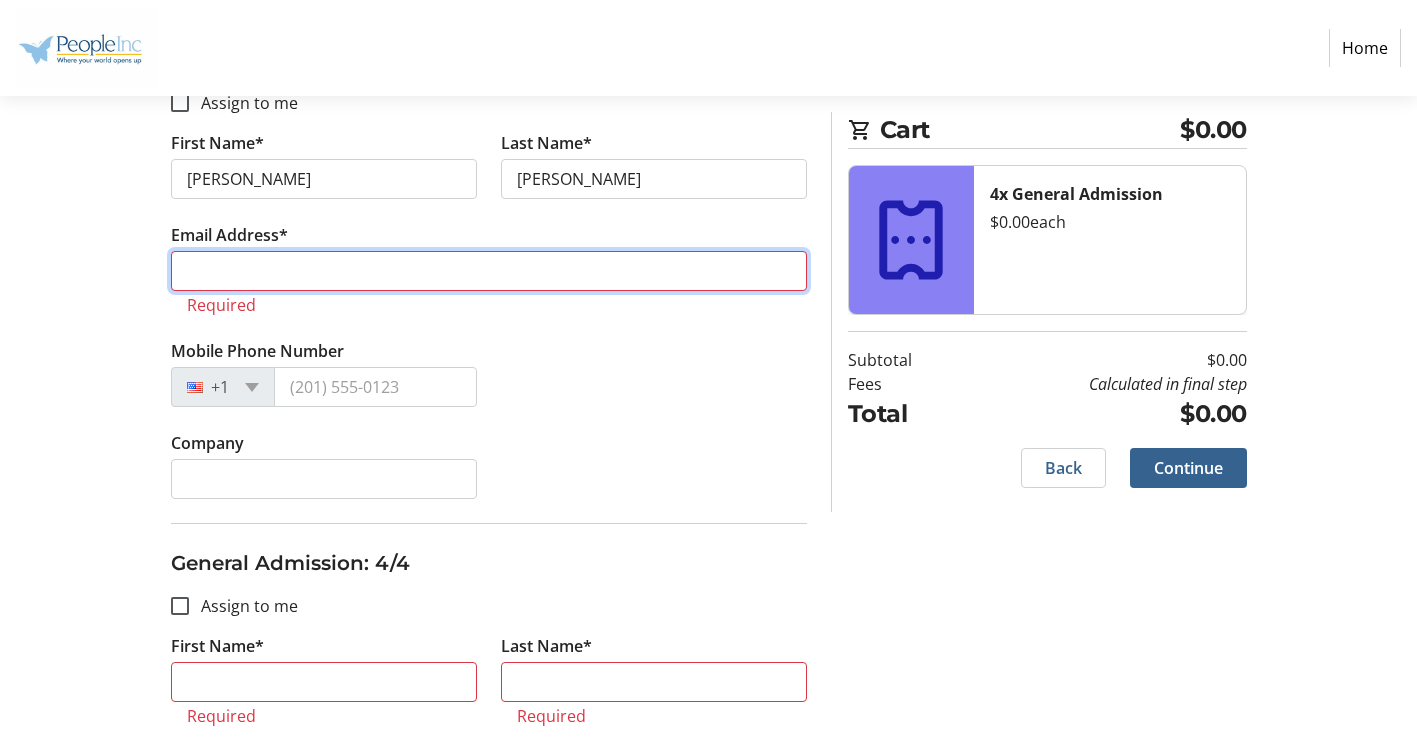click on "Email Address*" at bounding box center [489, 271] 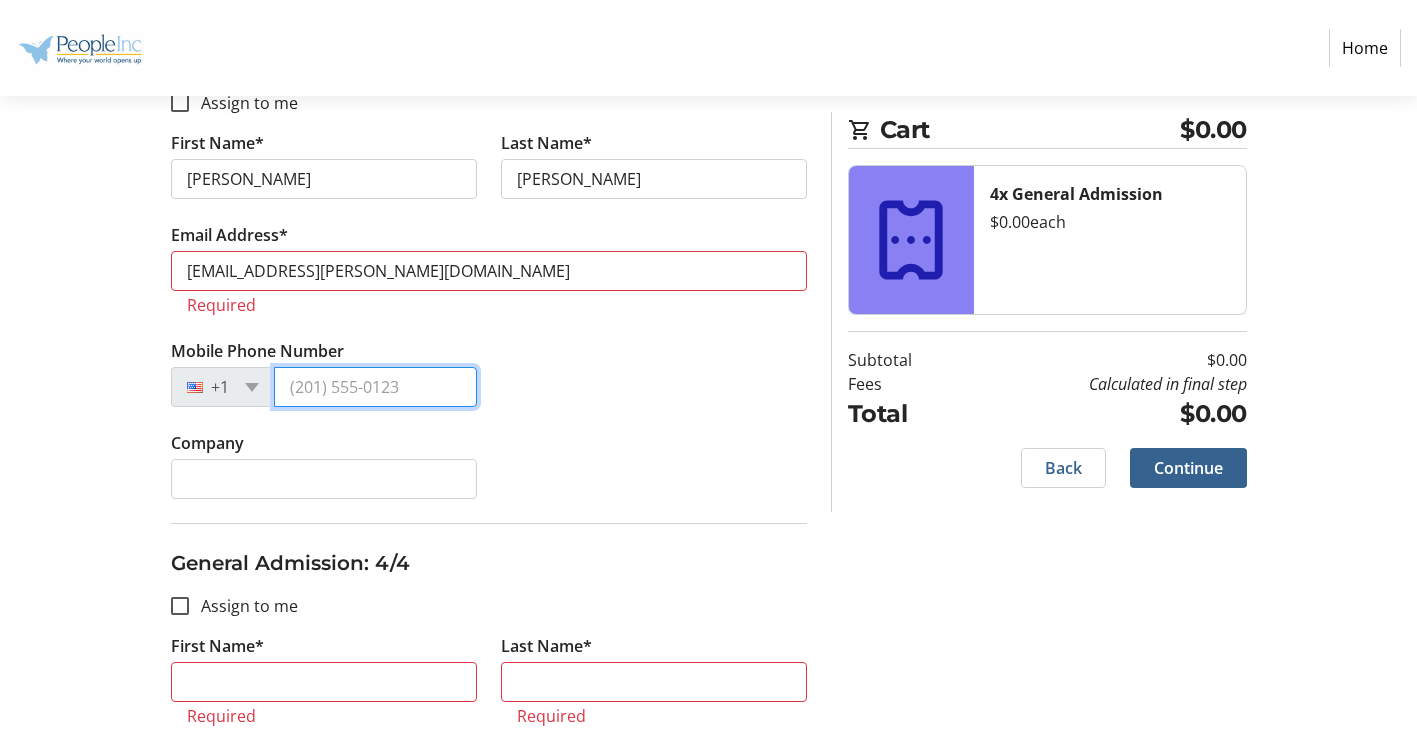 type on "[PHONE_NUMBER]" 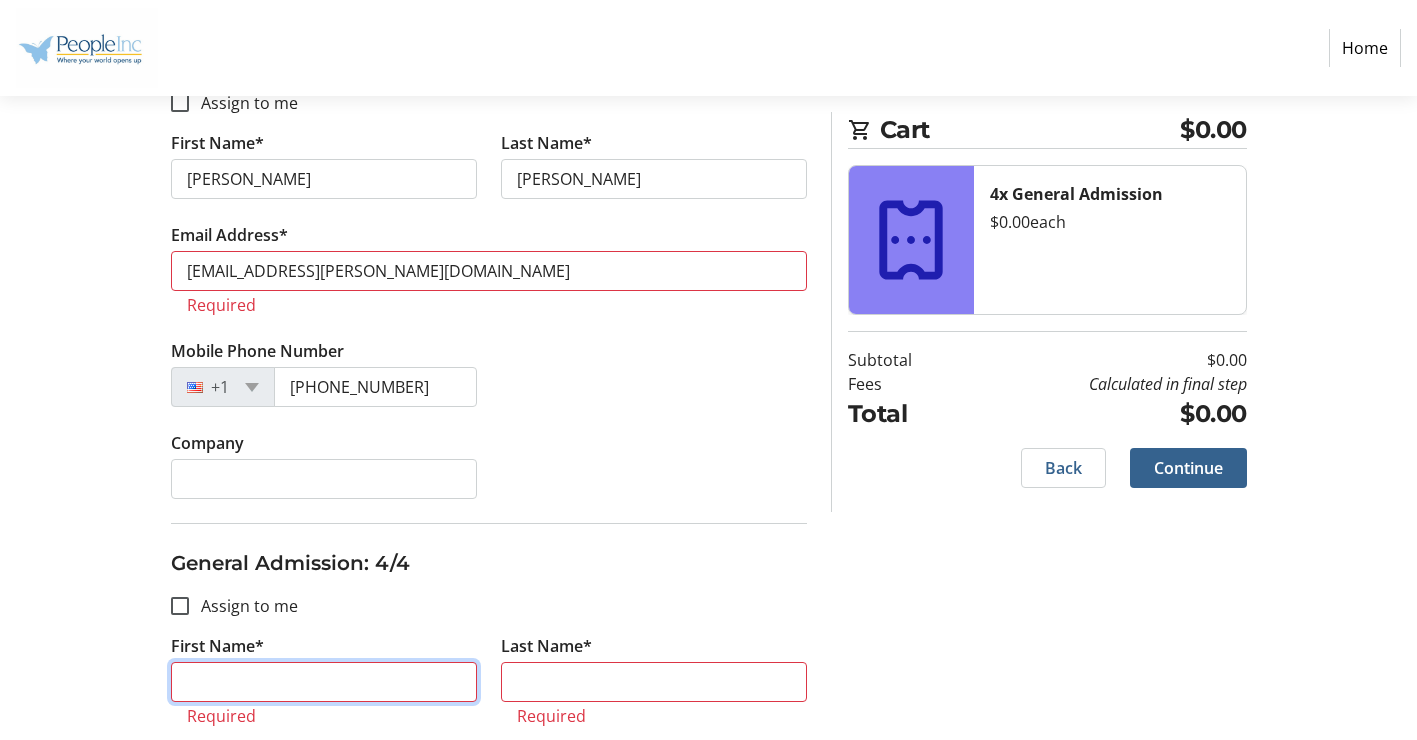 type on "kayla" 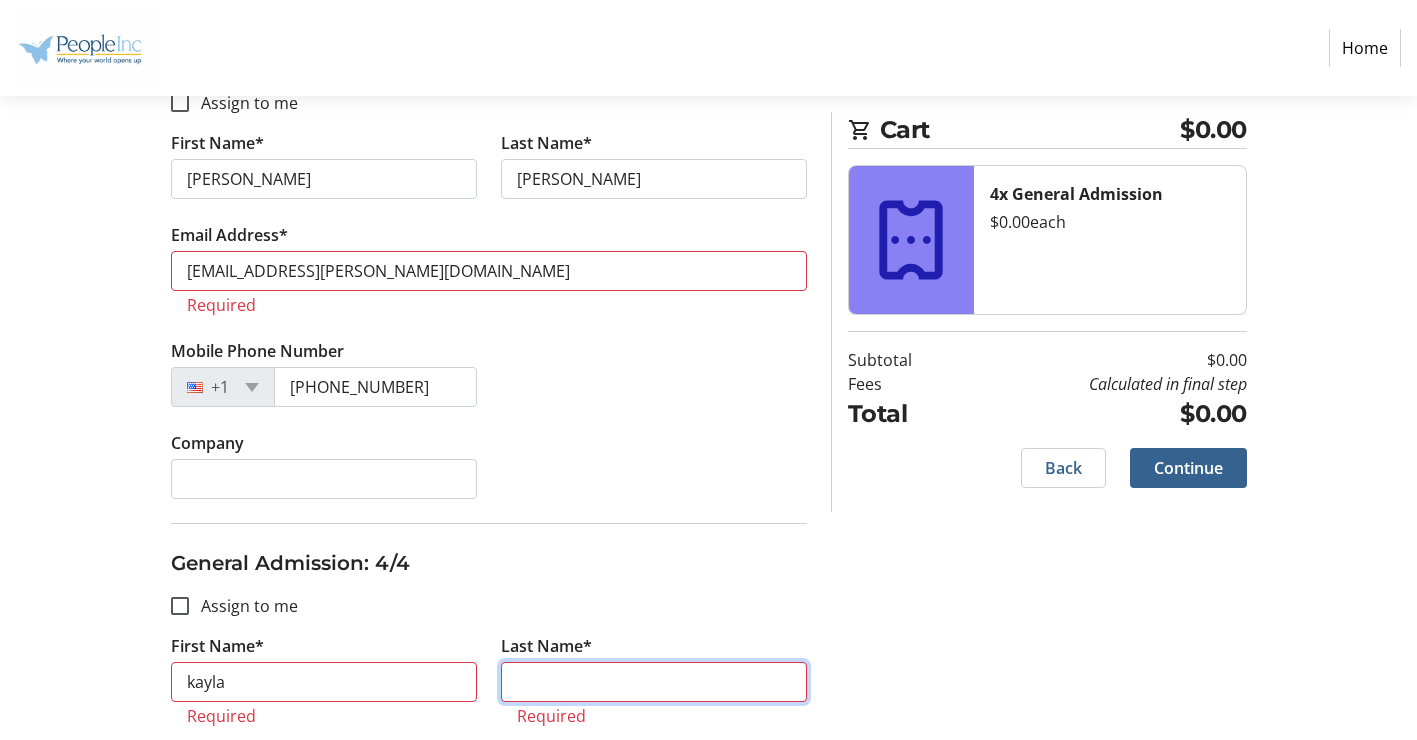 type on "[PERSON_NAME]" 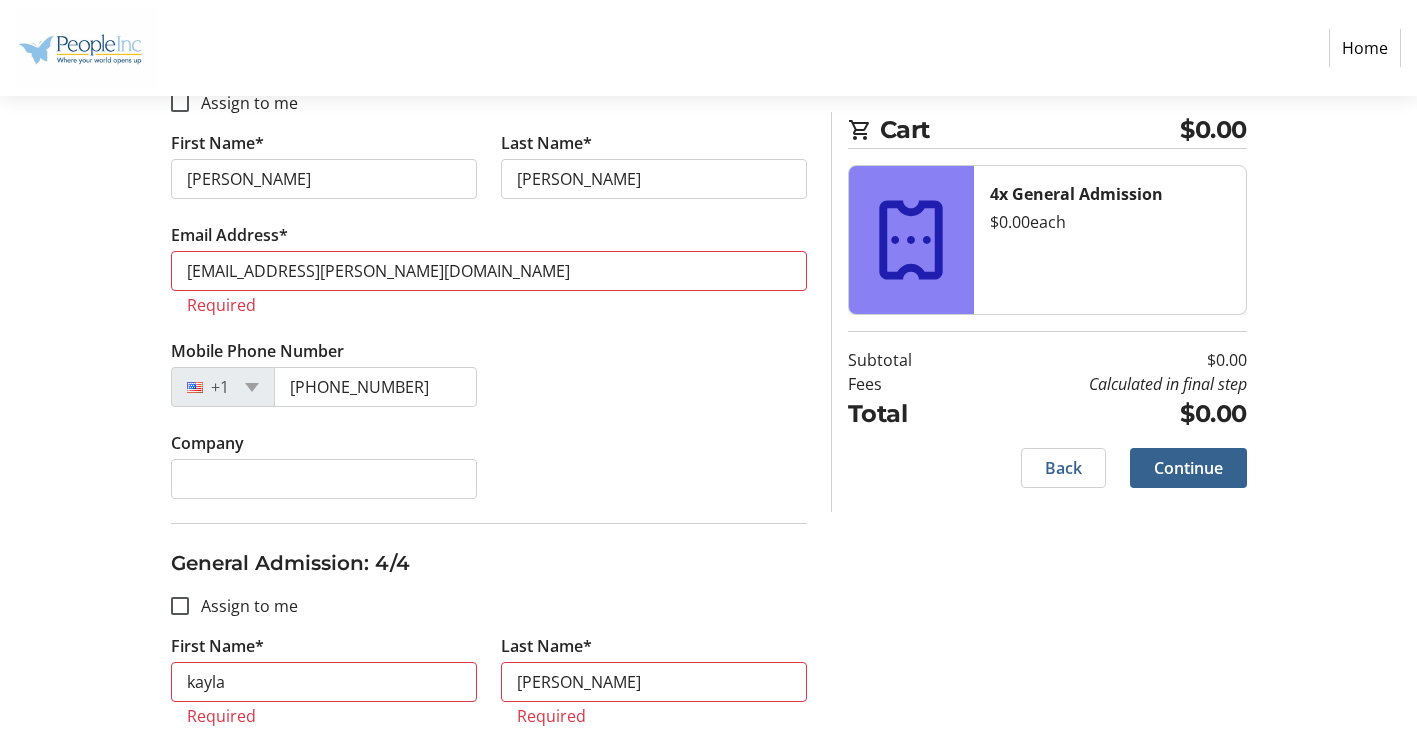 type on "[EMAIL_ADDRESS][PERSON_NAME][DOMAIN_NAME]" 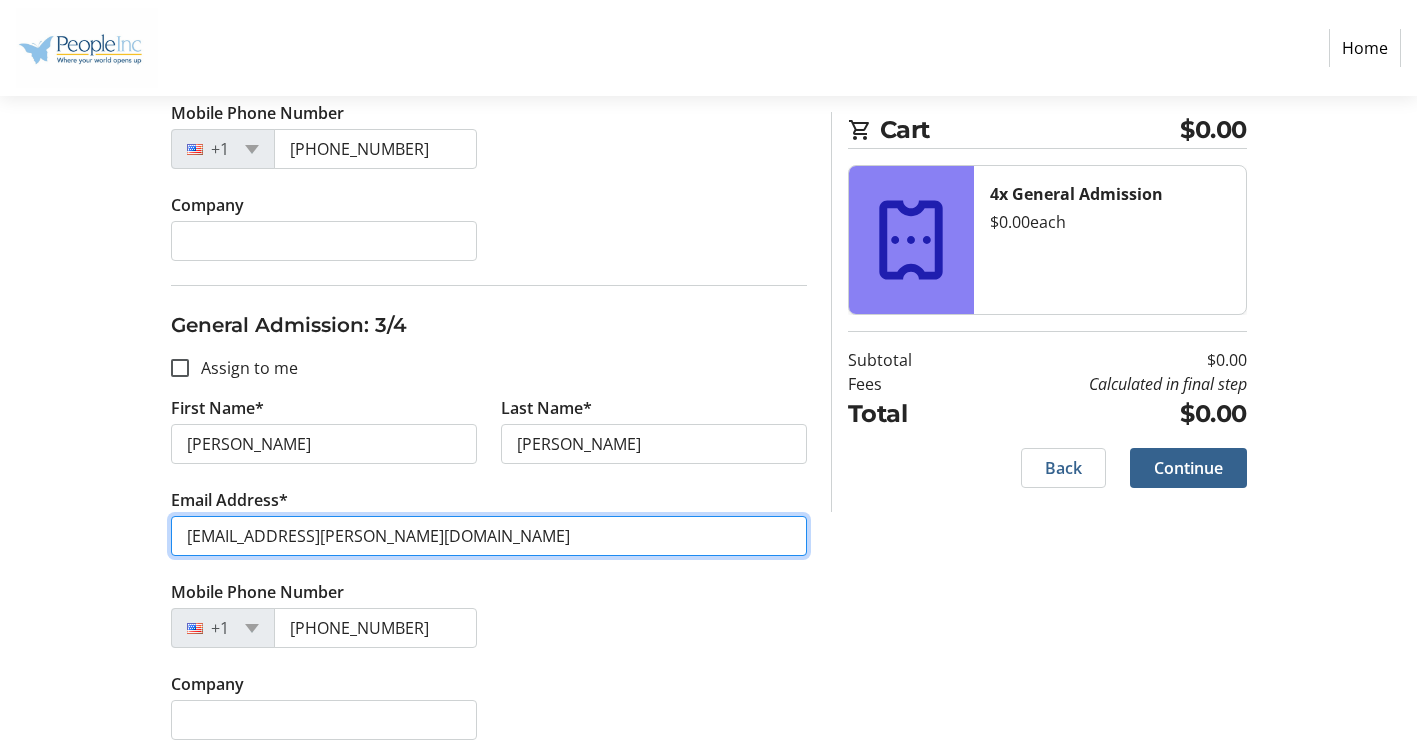 scroll, scrollTop: 1000, scrollLeft: 0, axis: vertical 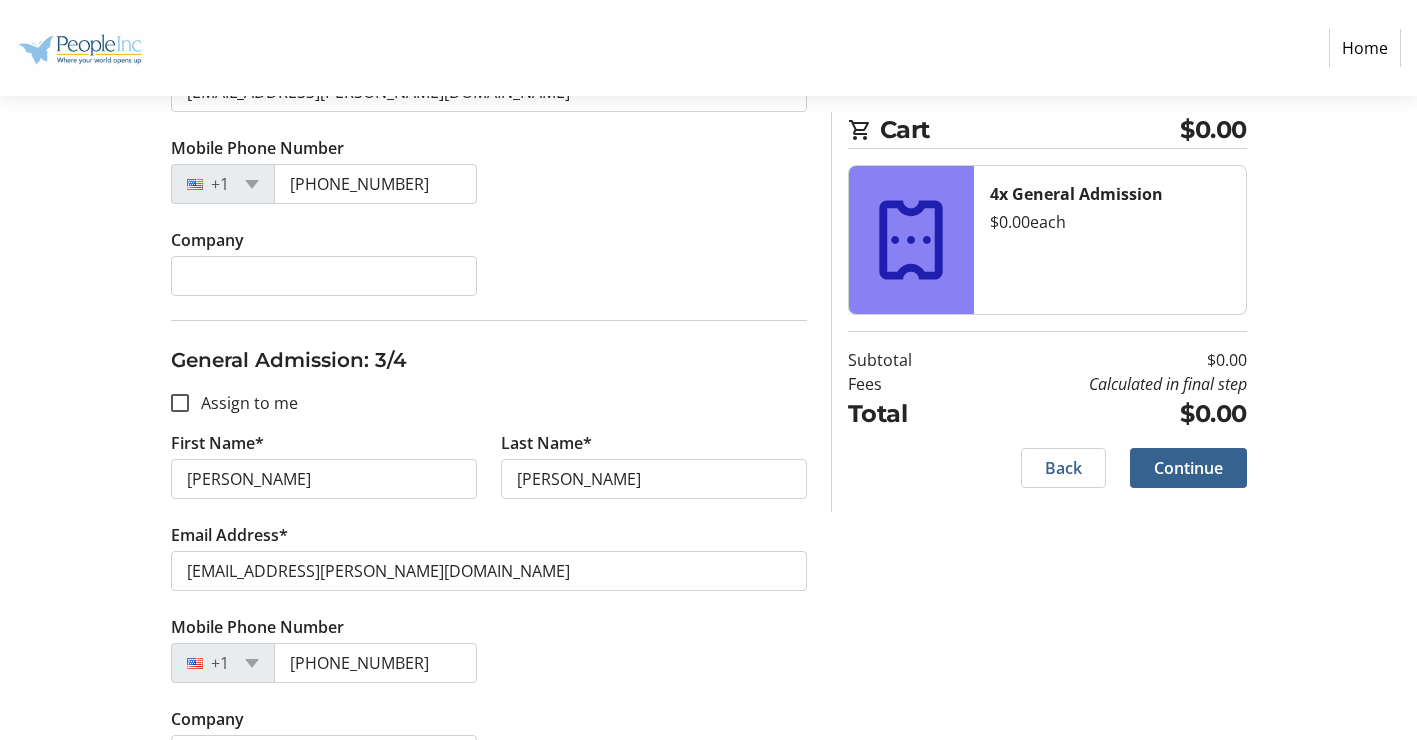 click on "First Name* Kaylani" 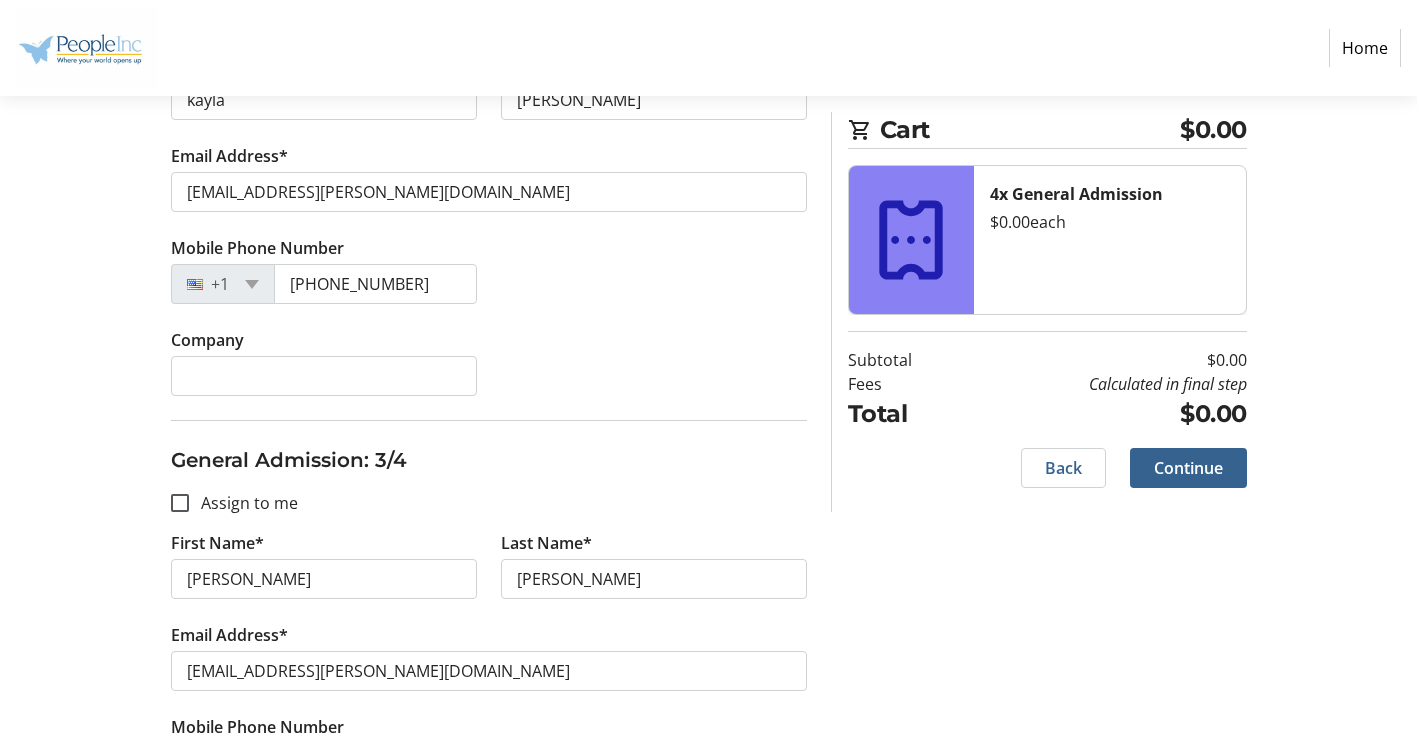 scroll, scrollTop: 835, scrollLeft: 0, axis: vertical 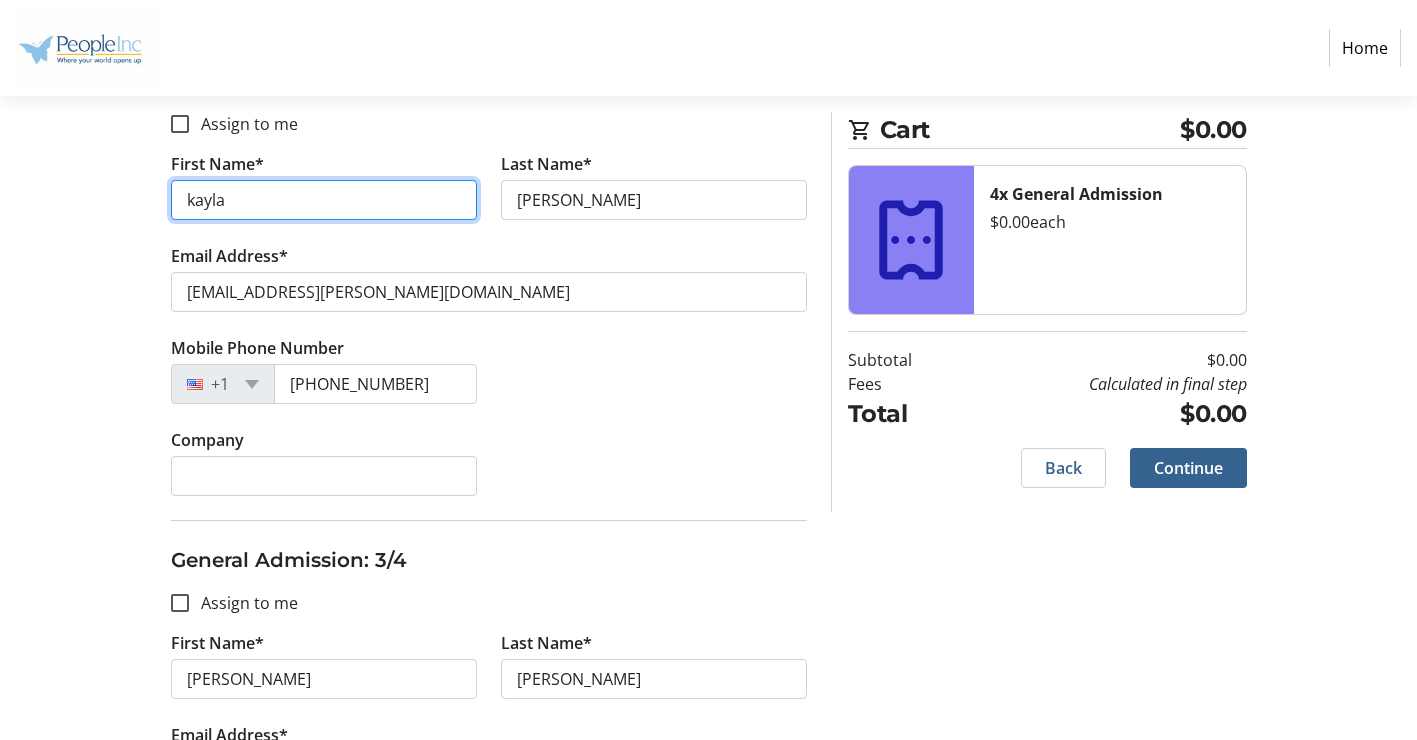 click on "kayla" at bounding box center [324, 200] 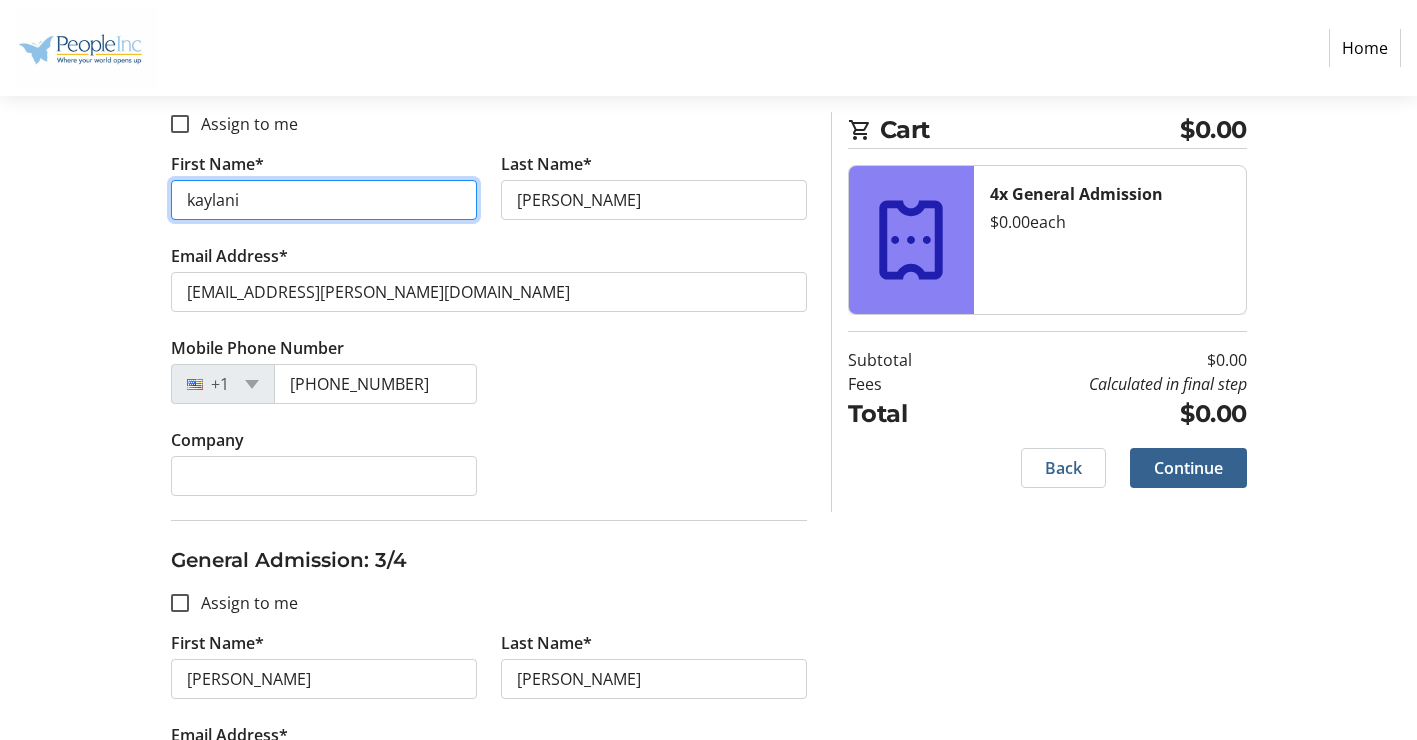 type on "kaylani" 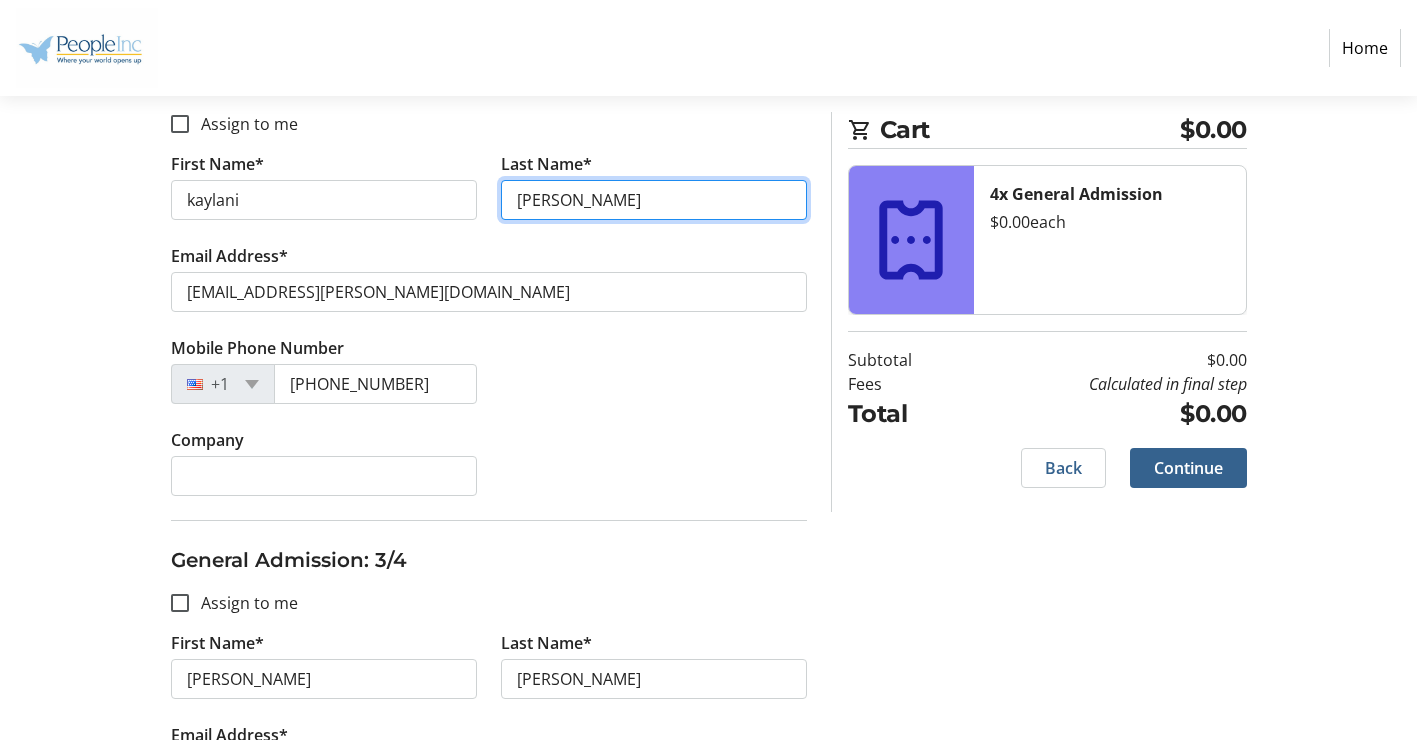 click on "[PERSON_NAME]" at bounding box center (654, 200) 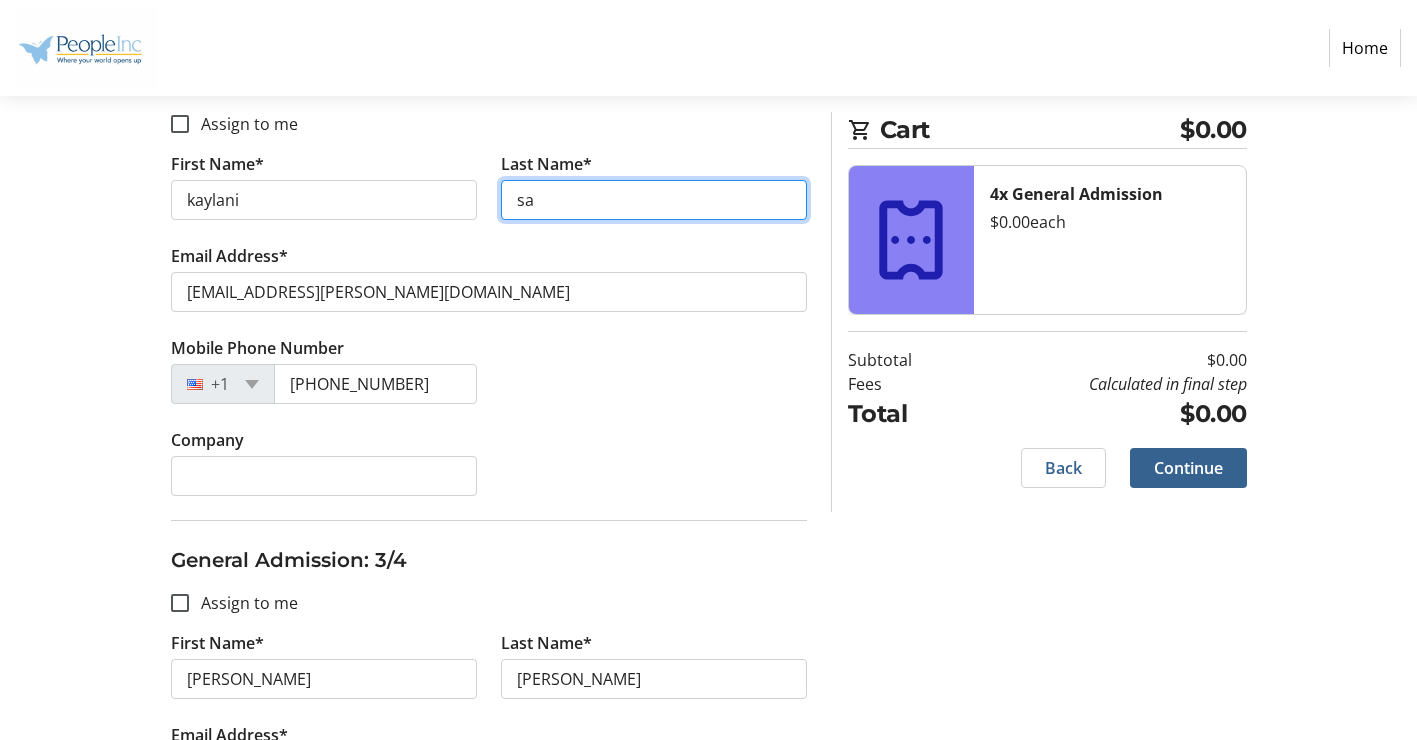 type on "s" 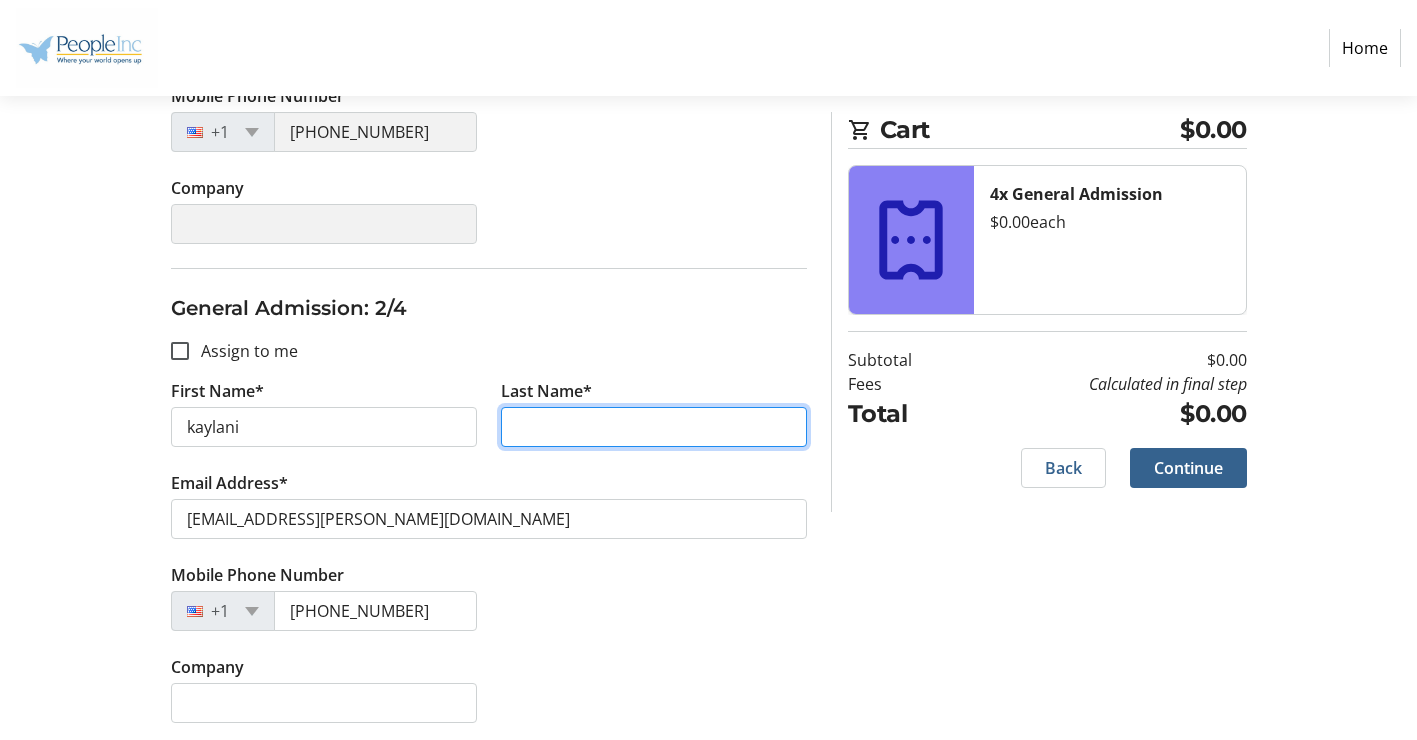 scroll, scrollTop: 600, scrollLeft: 0, axis: vertical 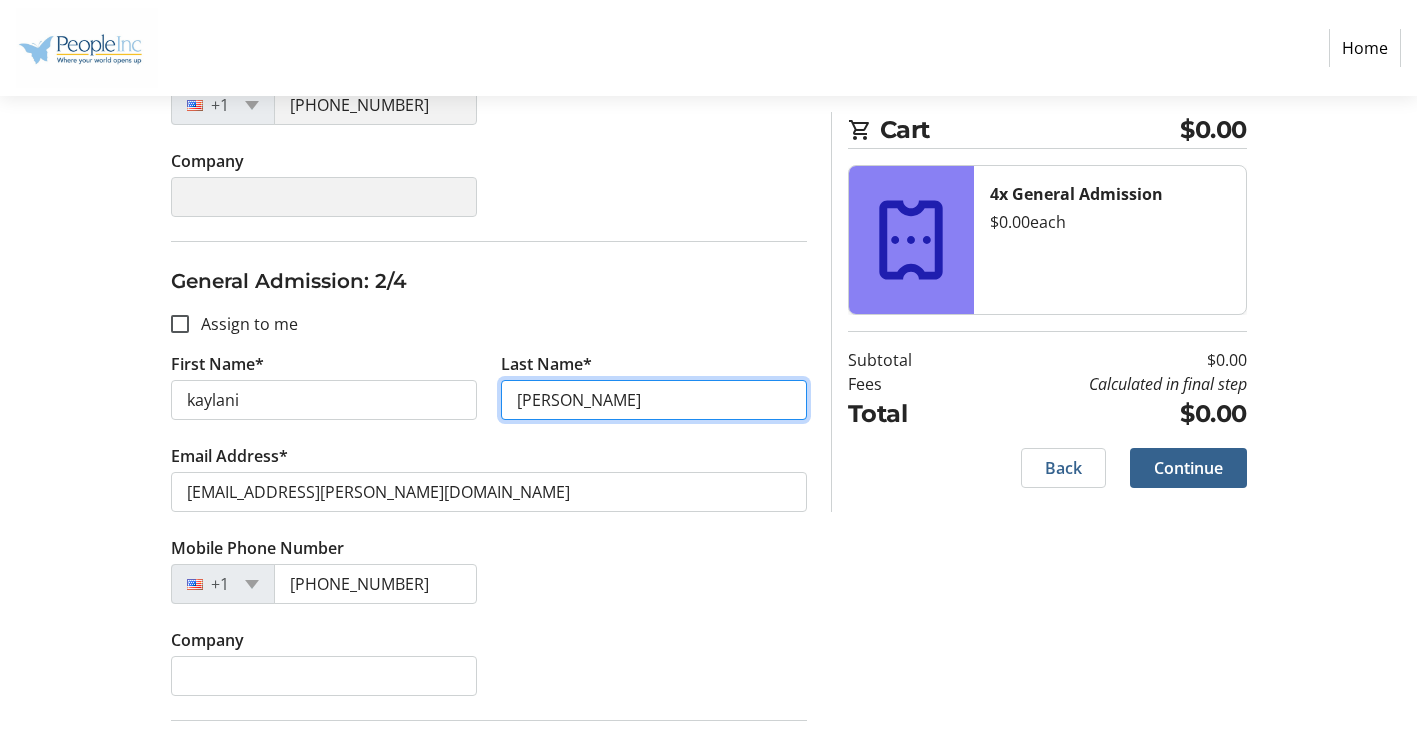 type on "[PERSON_NAME]" 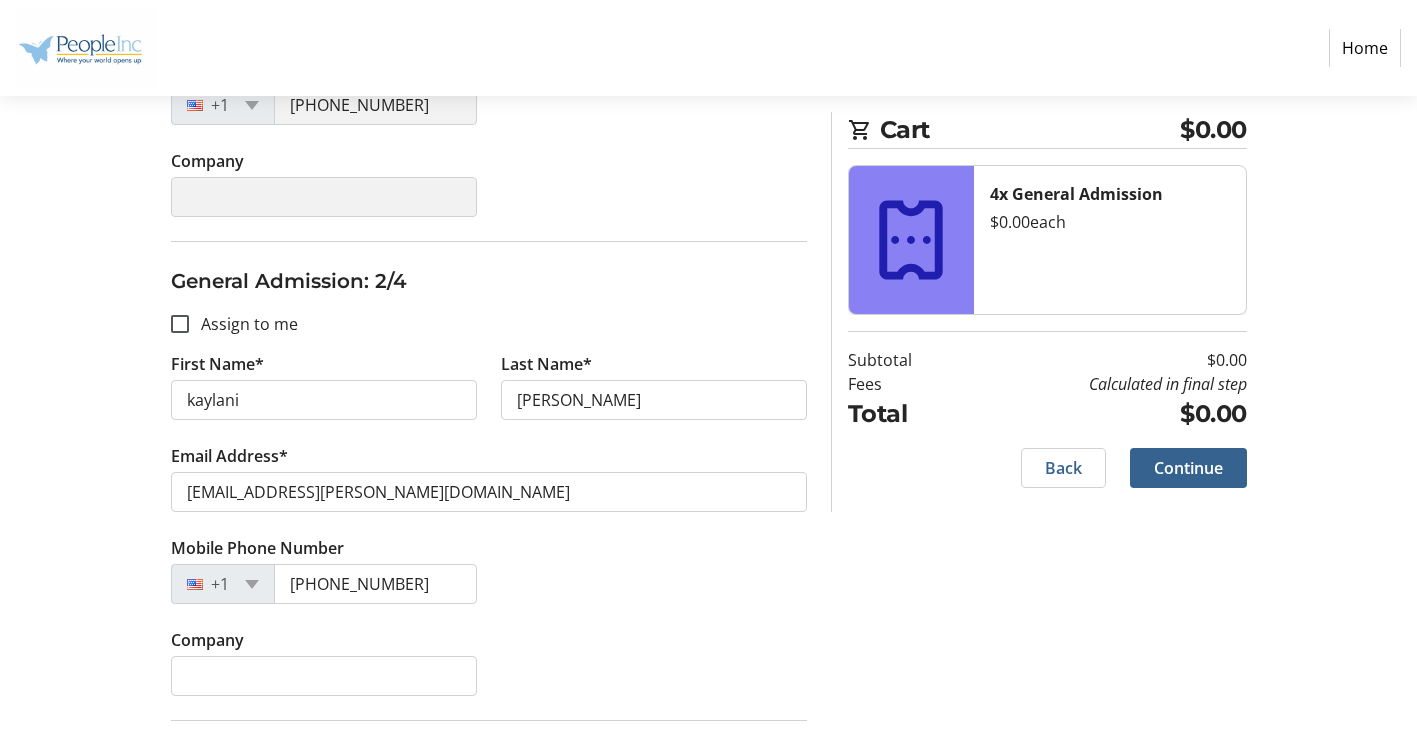 click on "Company" 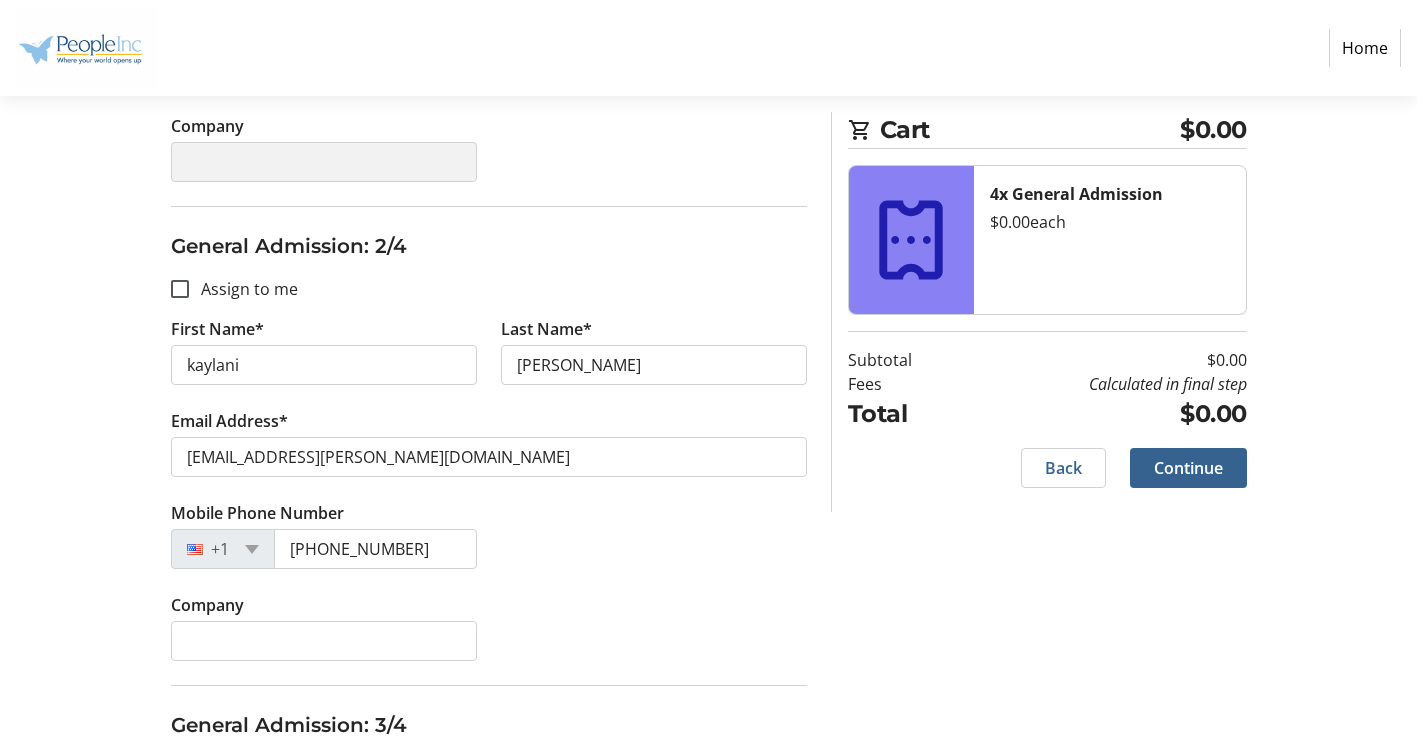 scroll, scrollTop: 600, scrollLeft: 0, axis: vertical 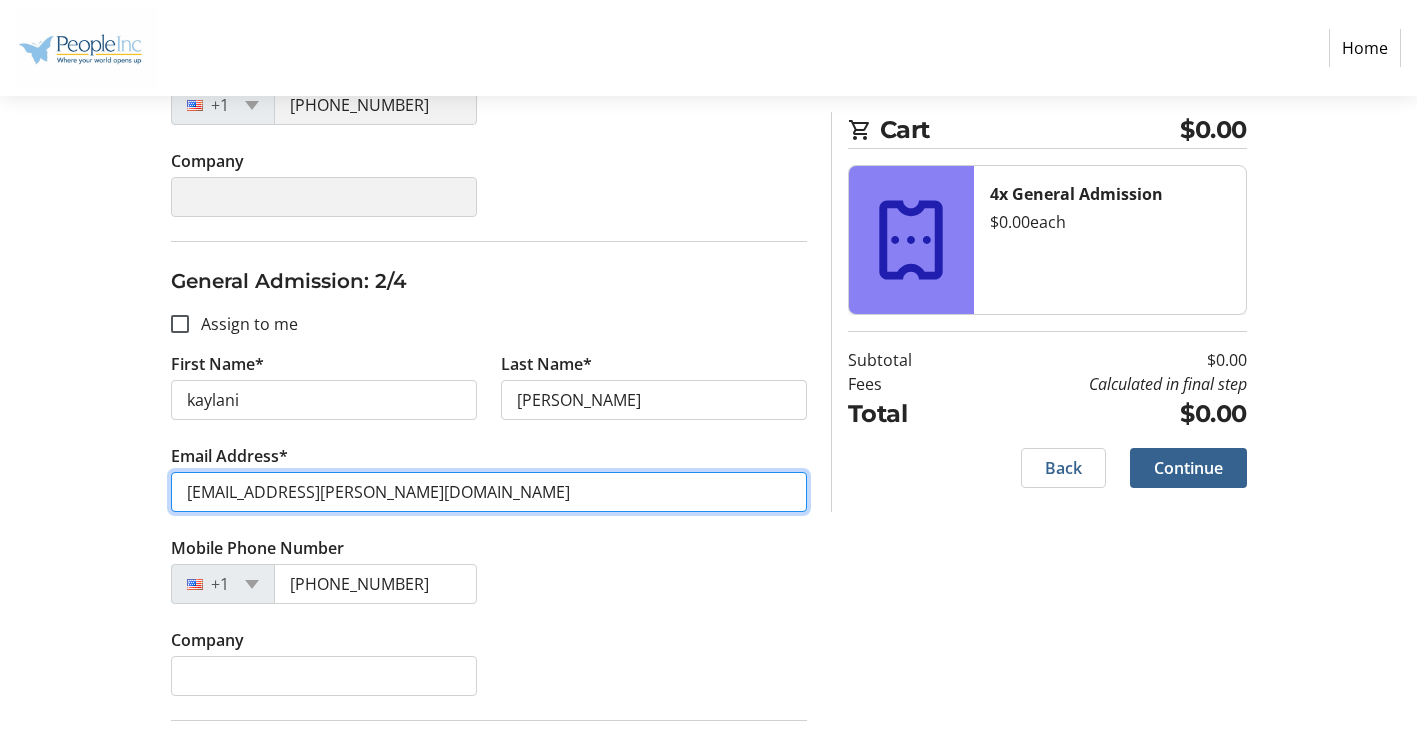drag, startPoint x: 487, startPoint y: 505, endPoint x: 106, endPoint y: 516, distance: 381.15875 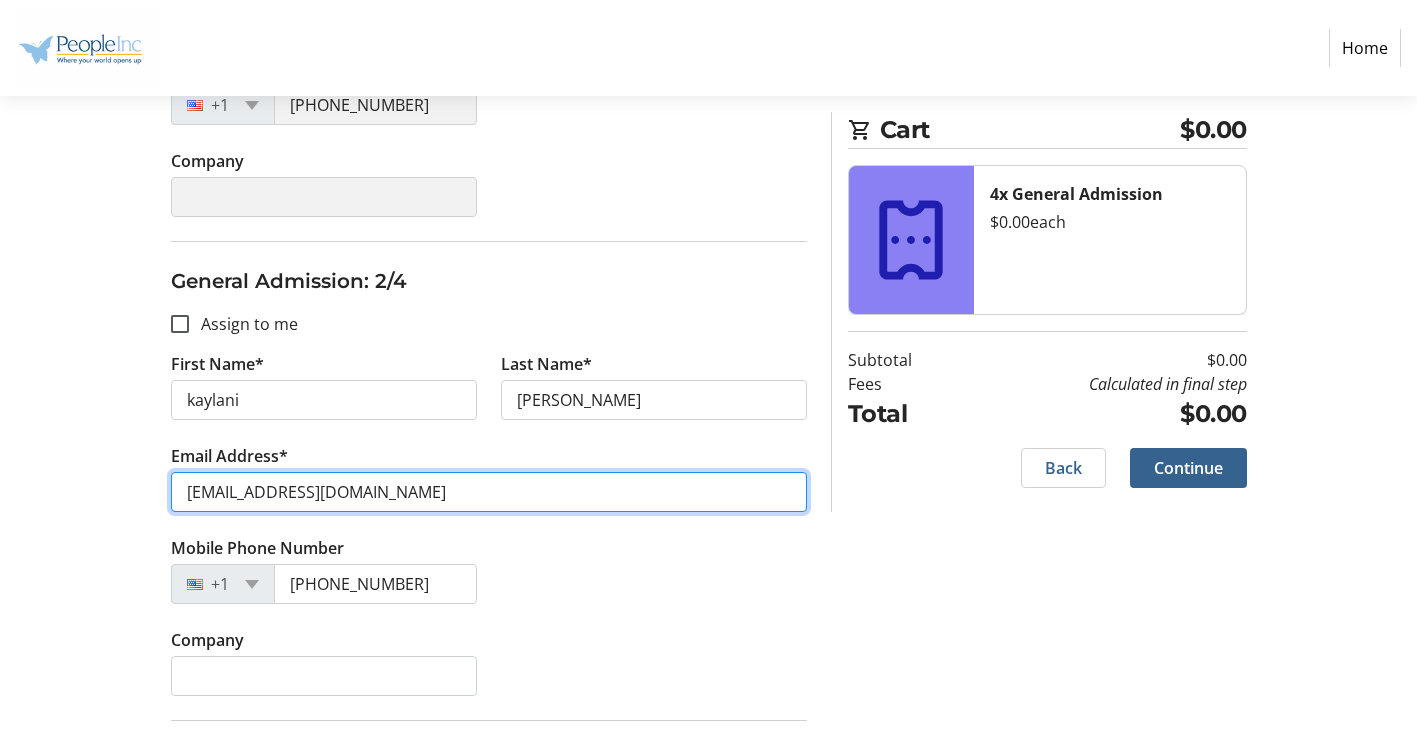 type on "[EMAIL_ADDRESS][PERSON_NAME][DOMAIN_NAME]" 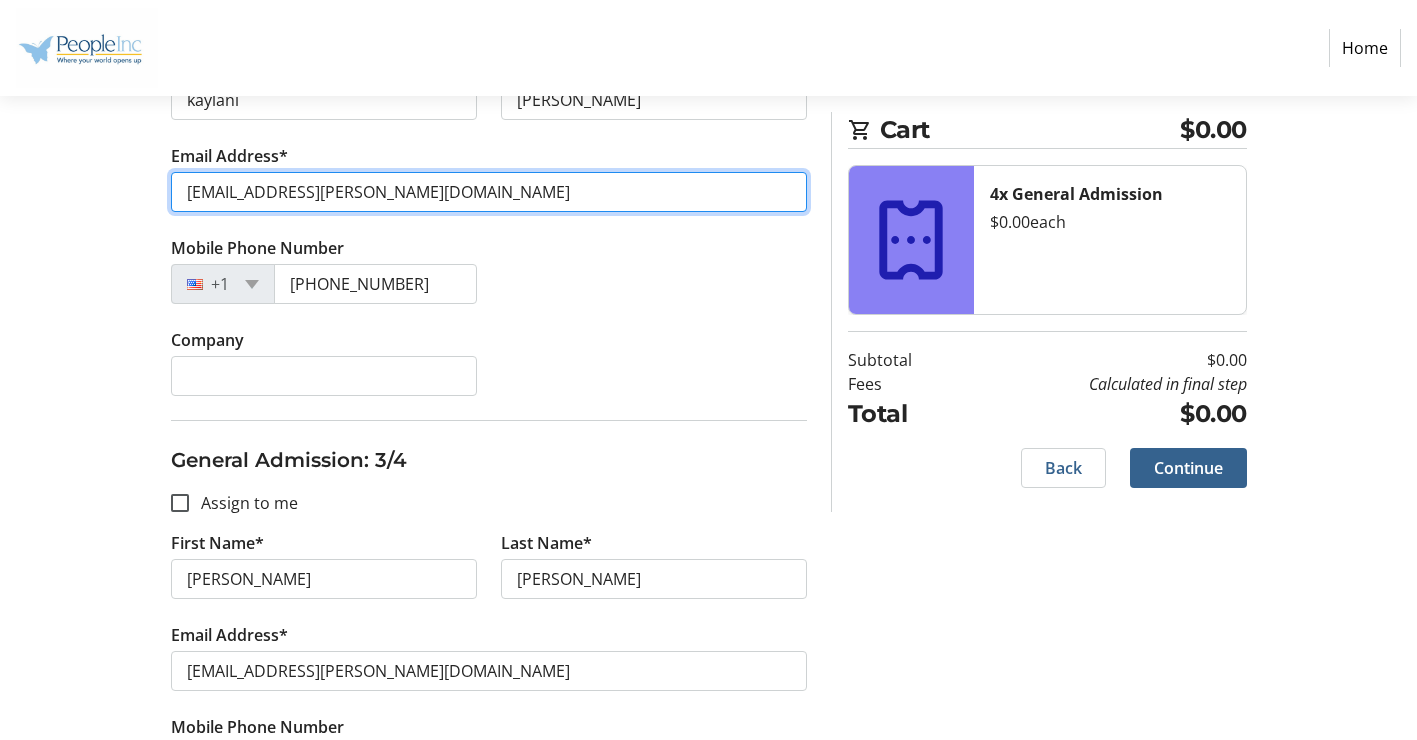 scroll, scrollTop: 1100, scrollLeft: 0, axis: vertical 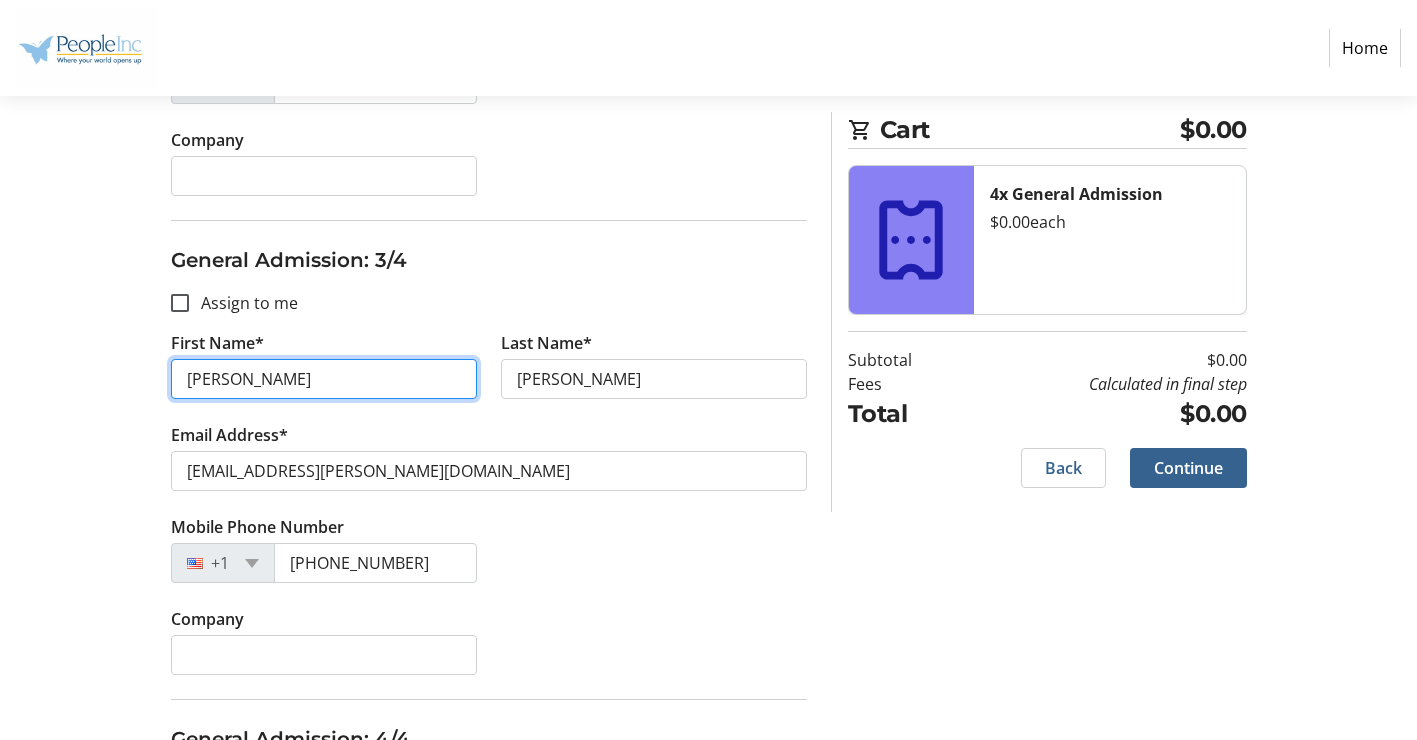 drag, startPoint x: 398, startPoint y: 384, endPoint x: 127, endPoint y: 400, distance: 271.47192 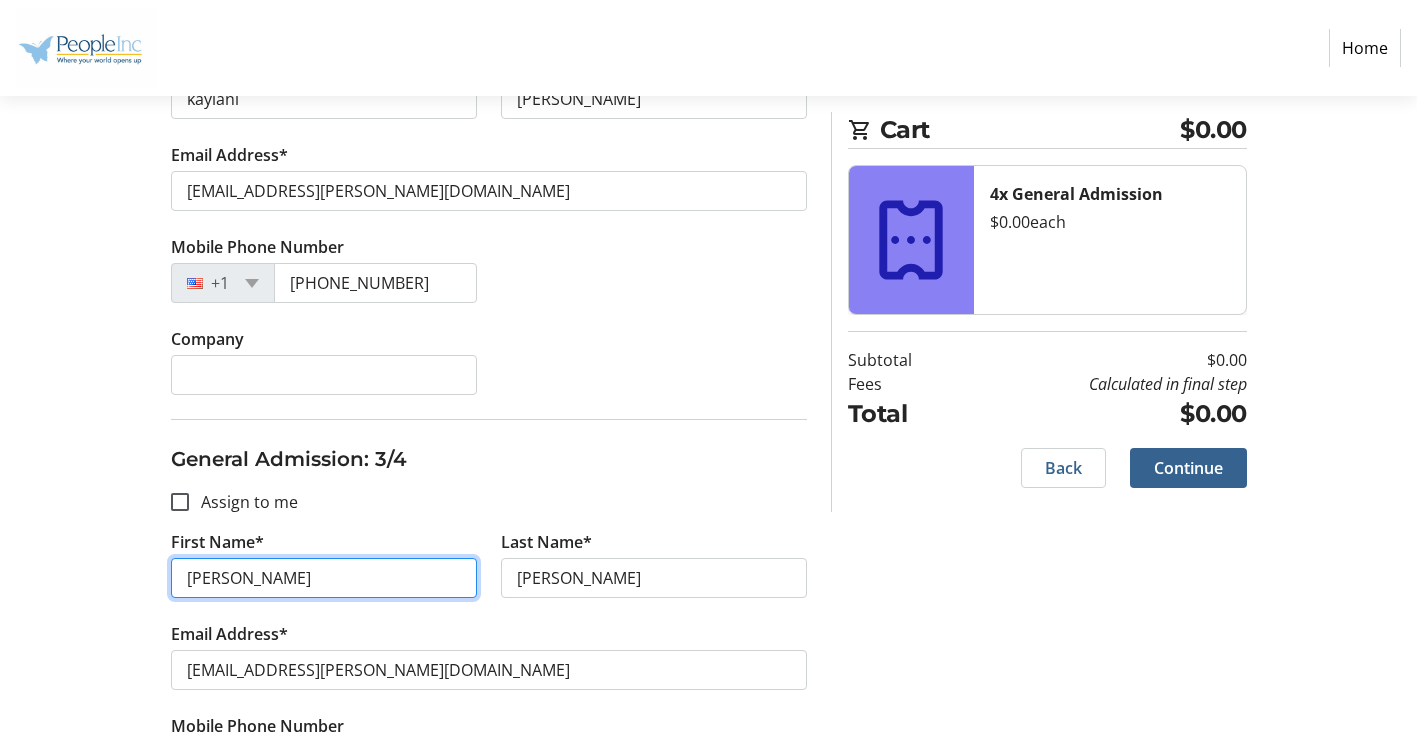 scroll, scrollTop: 900, scrollLeft: 0, axis: vertical 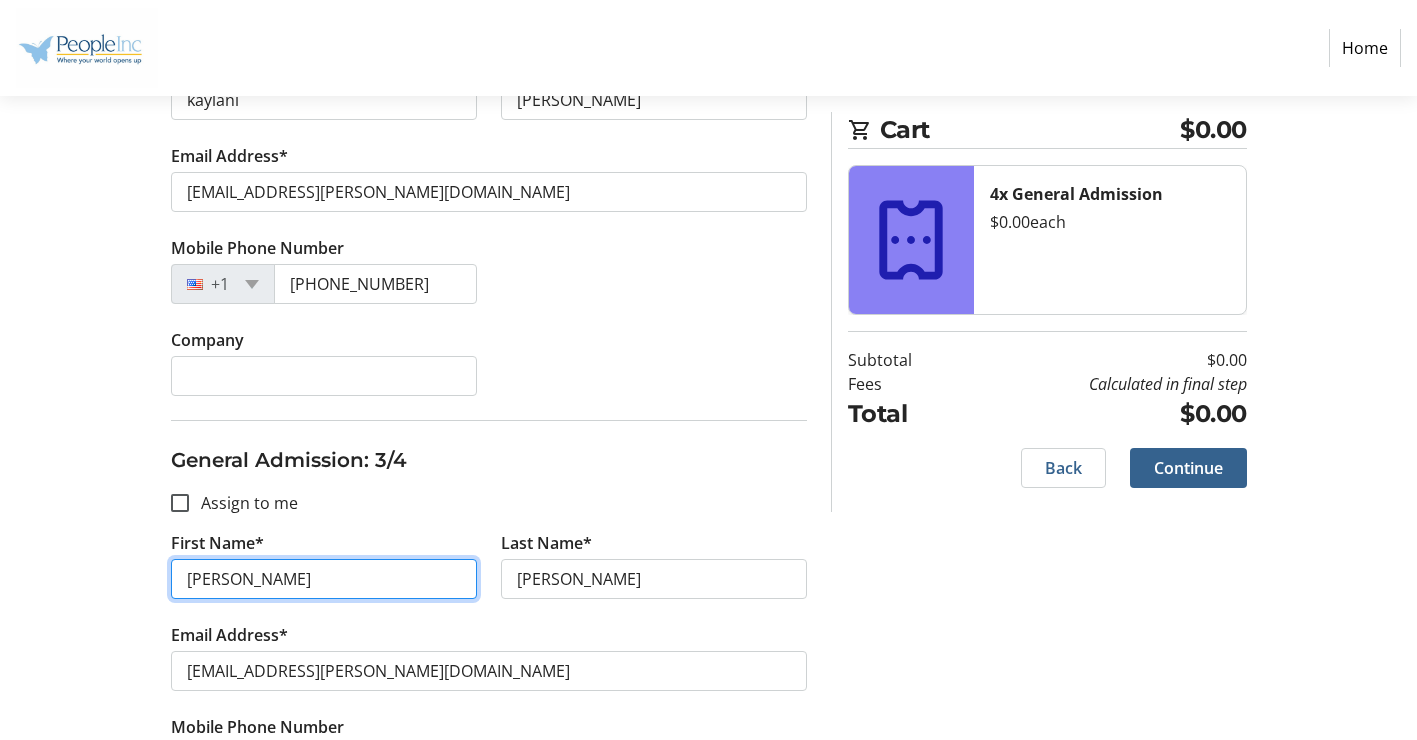 type on "[PERSON_NAME]" 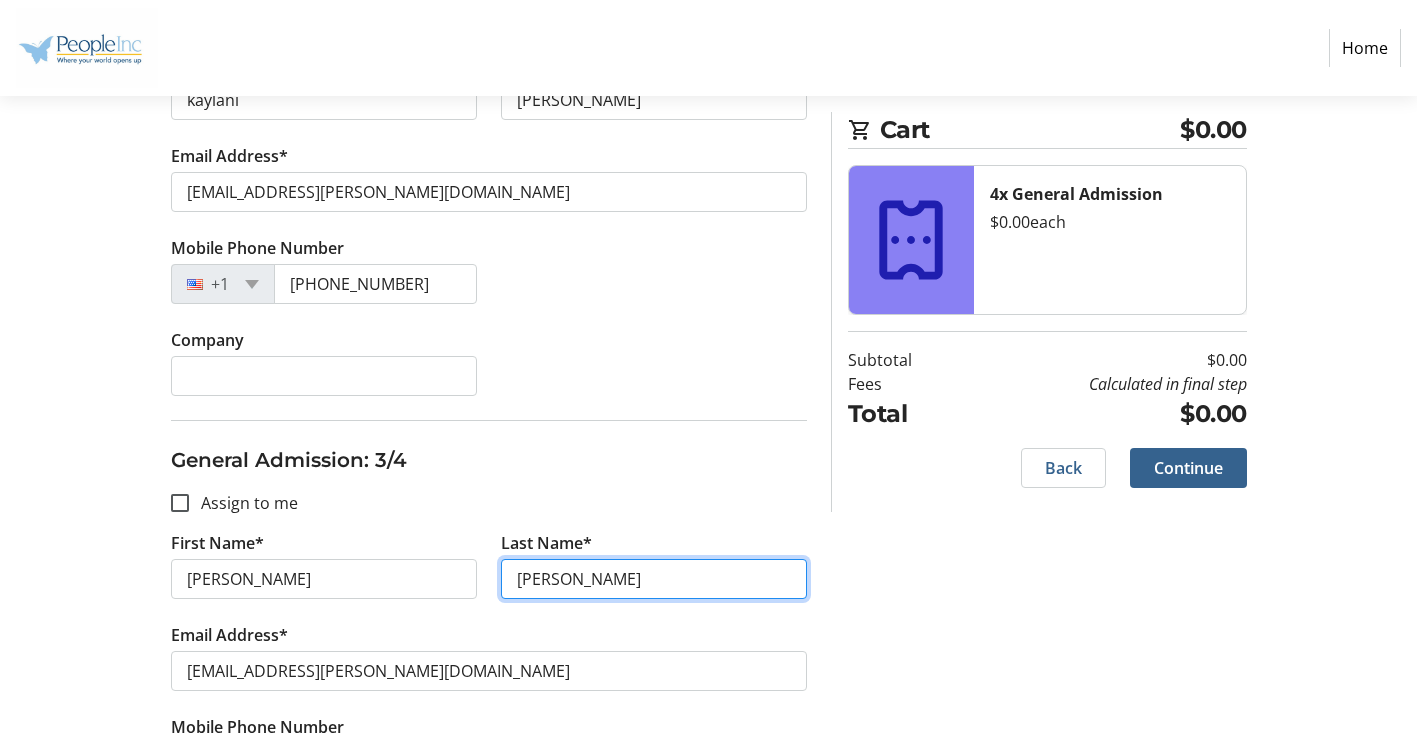 drag, startPoint x: 603, startPoint y: 586, endPoint x: 435, endPoint y: 586, distance: 168 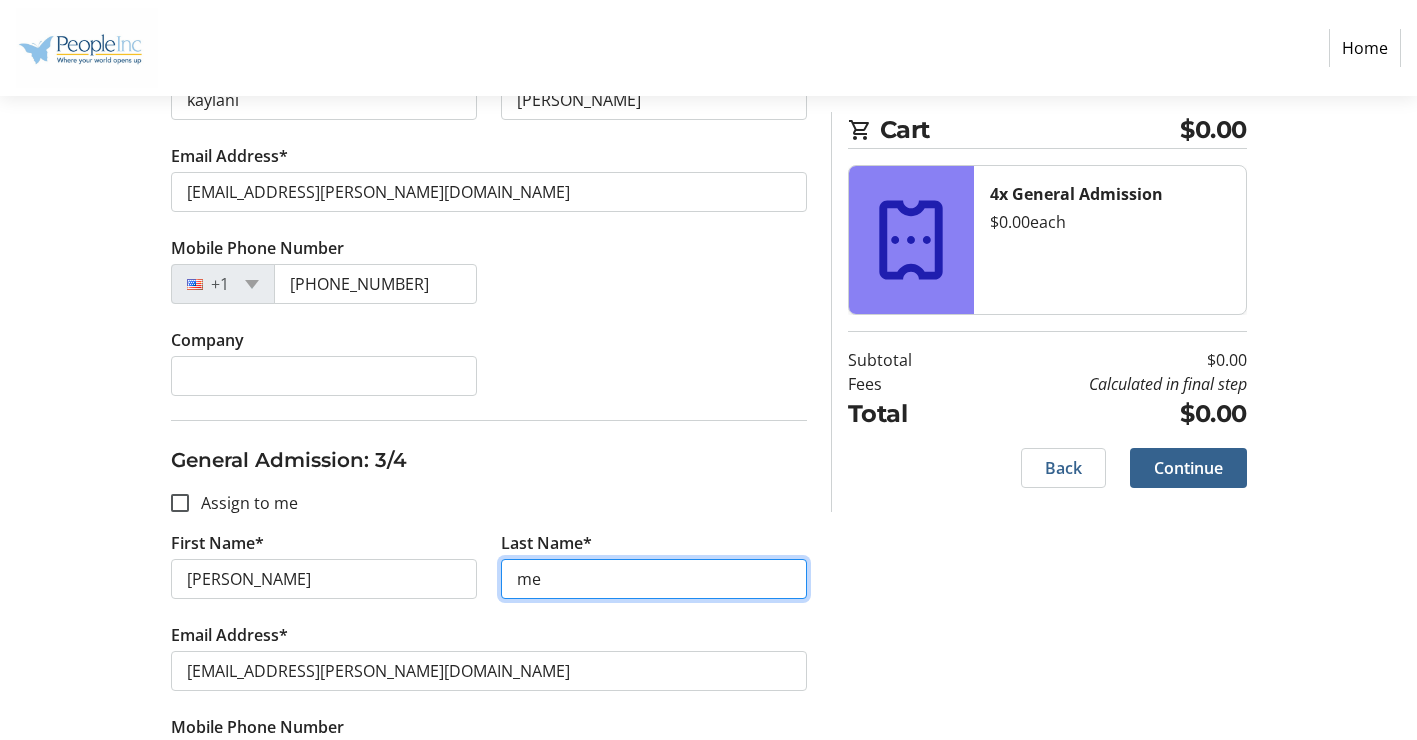 type on "m" 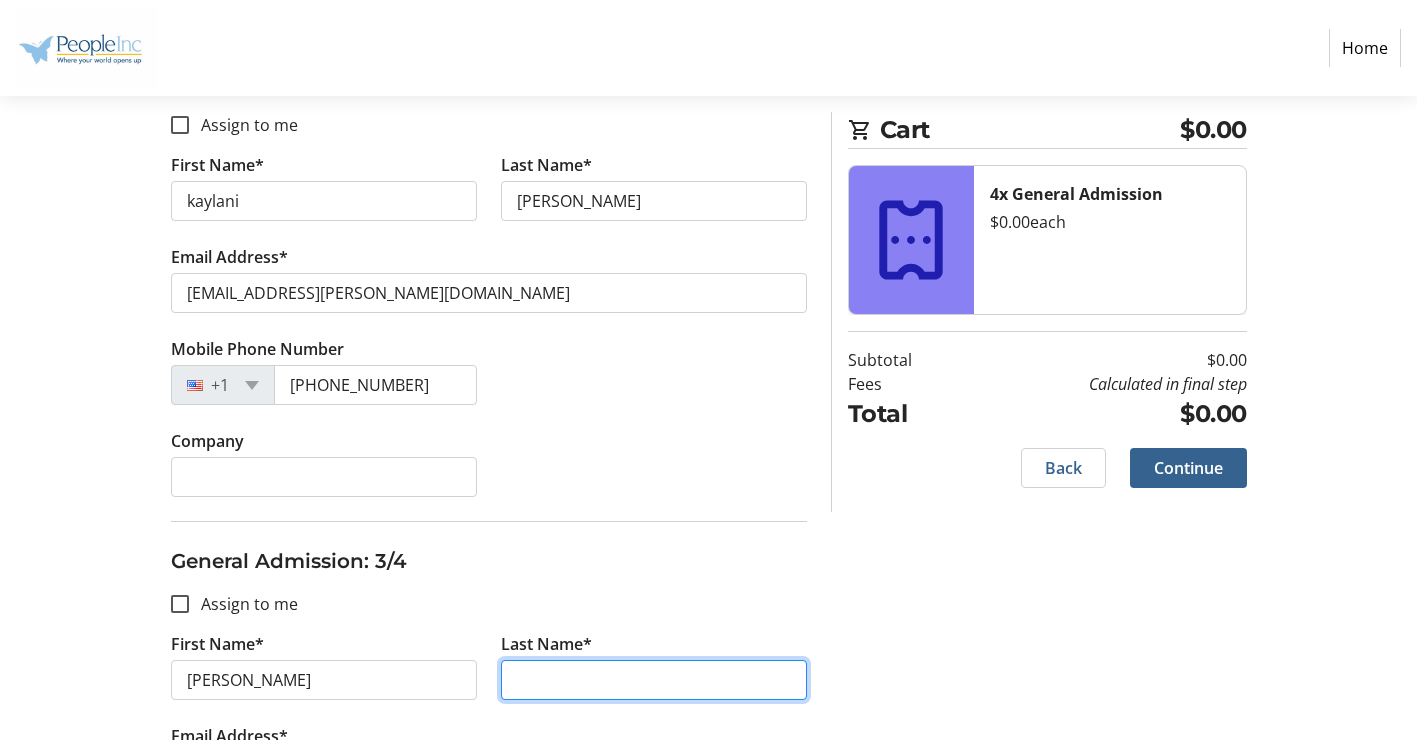 scroll, scrollTop: 800, scrollLeft: 0, axis: vertical 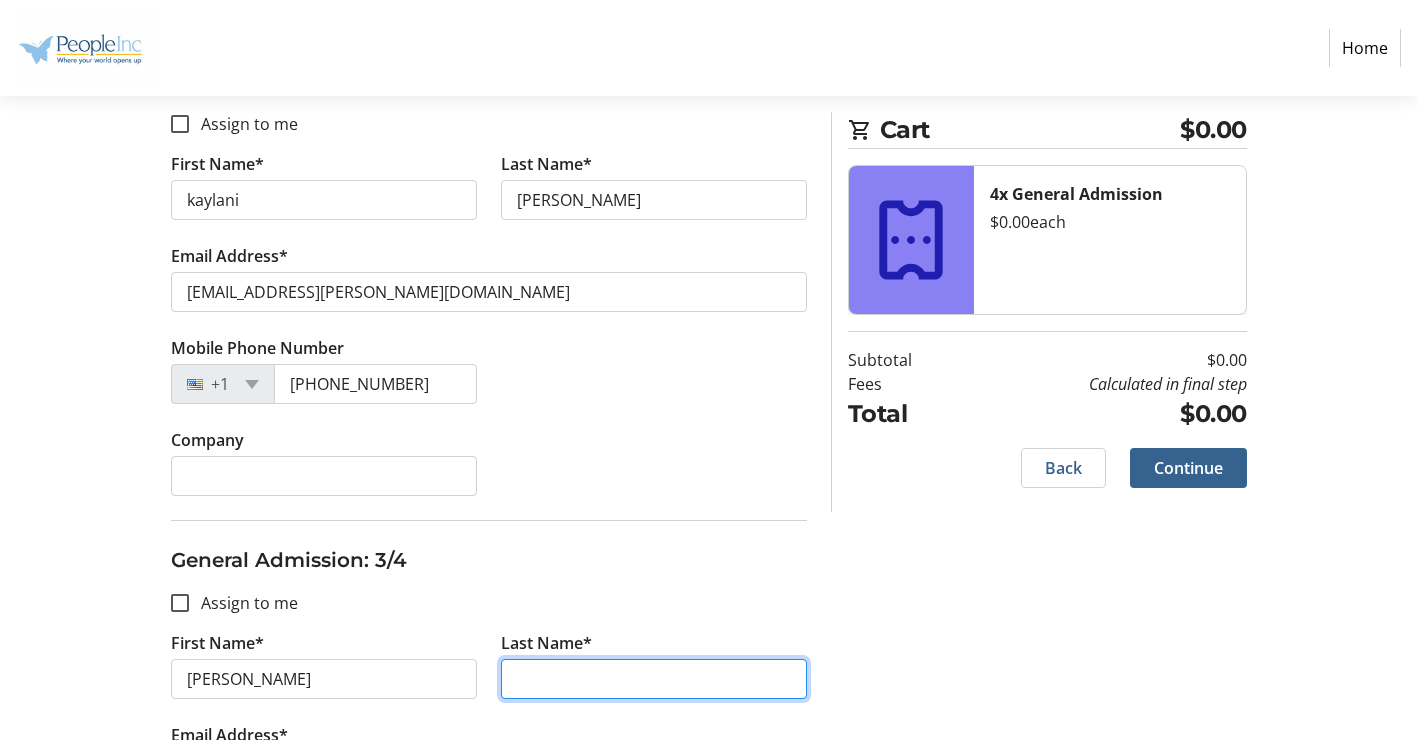 type 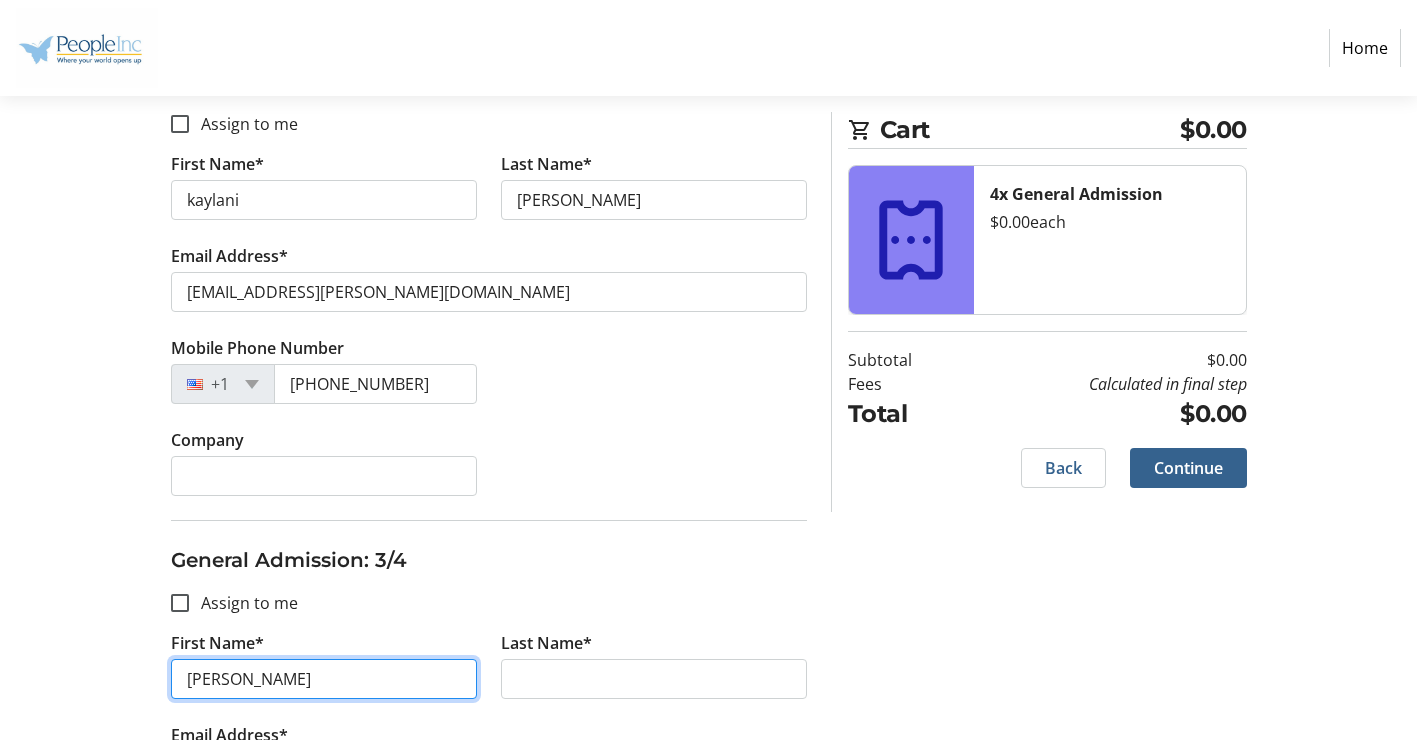 click on "[PERSON_NAME]" at bounding box center (324, 679) 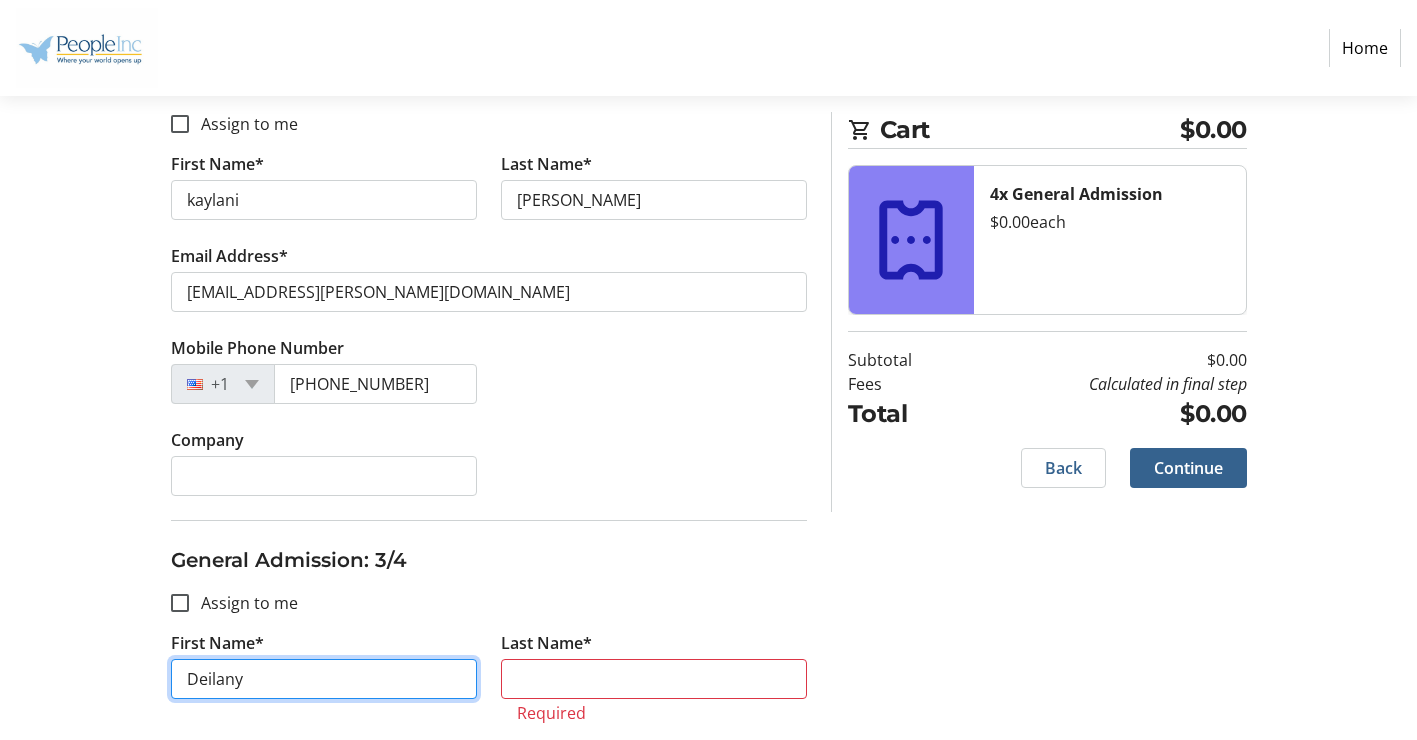 type on "Deilany" 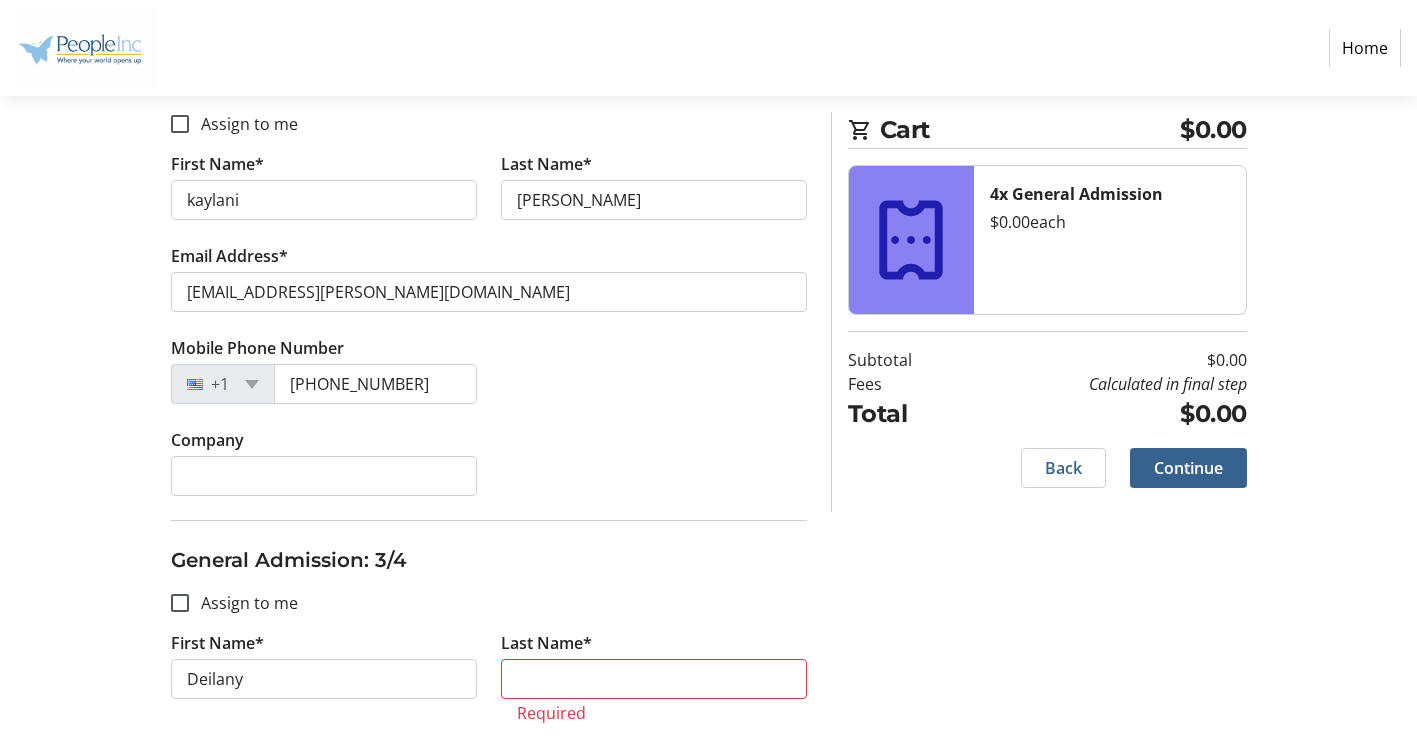 click on "General Admission: 3/4  Assign to me  First Name* [PERSON_NAME] Last Name*  Required  Email Address* [EMAIL_ADDRESS][PERSON_NAME][DOMAIN_NAME] Mobile Phone Number [PHONE_NUMBER] Company" 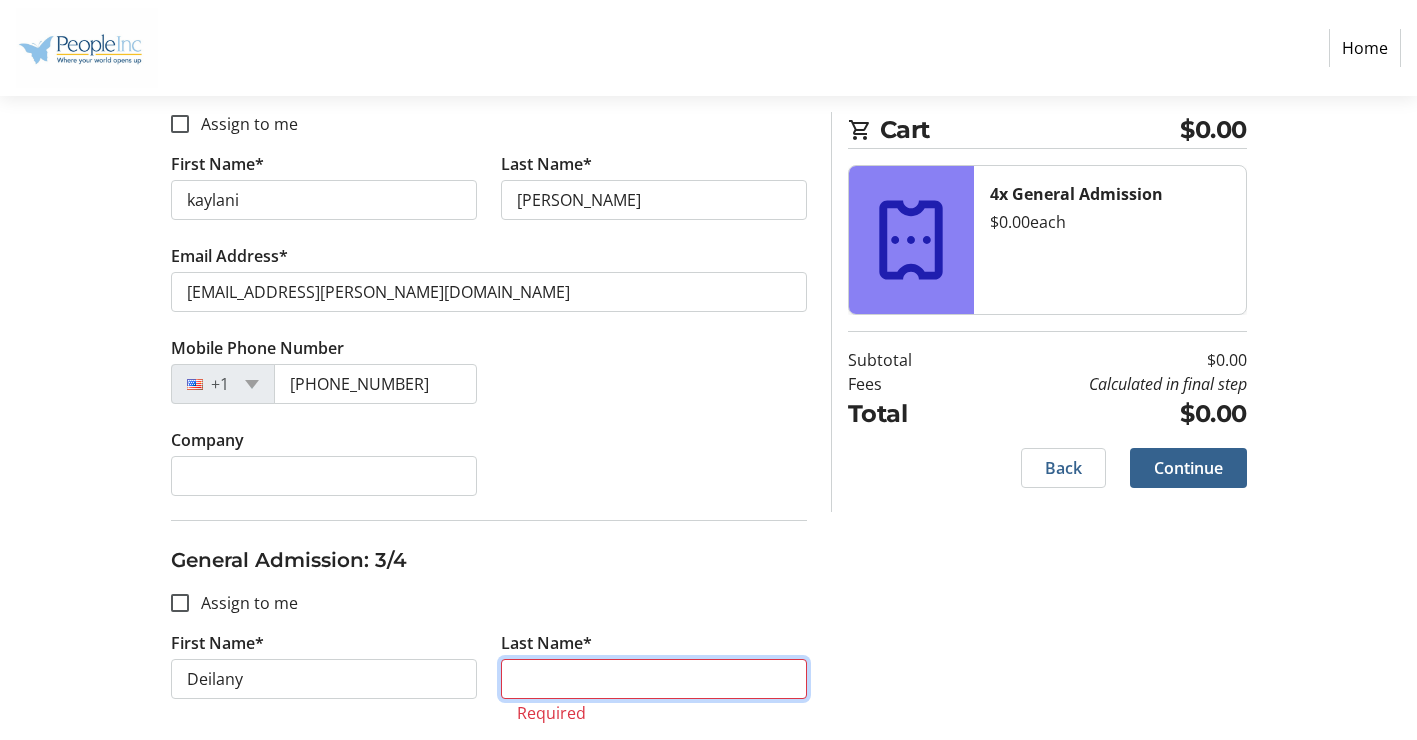 click on "Last Name*" at bounding box center (654, 679) 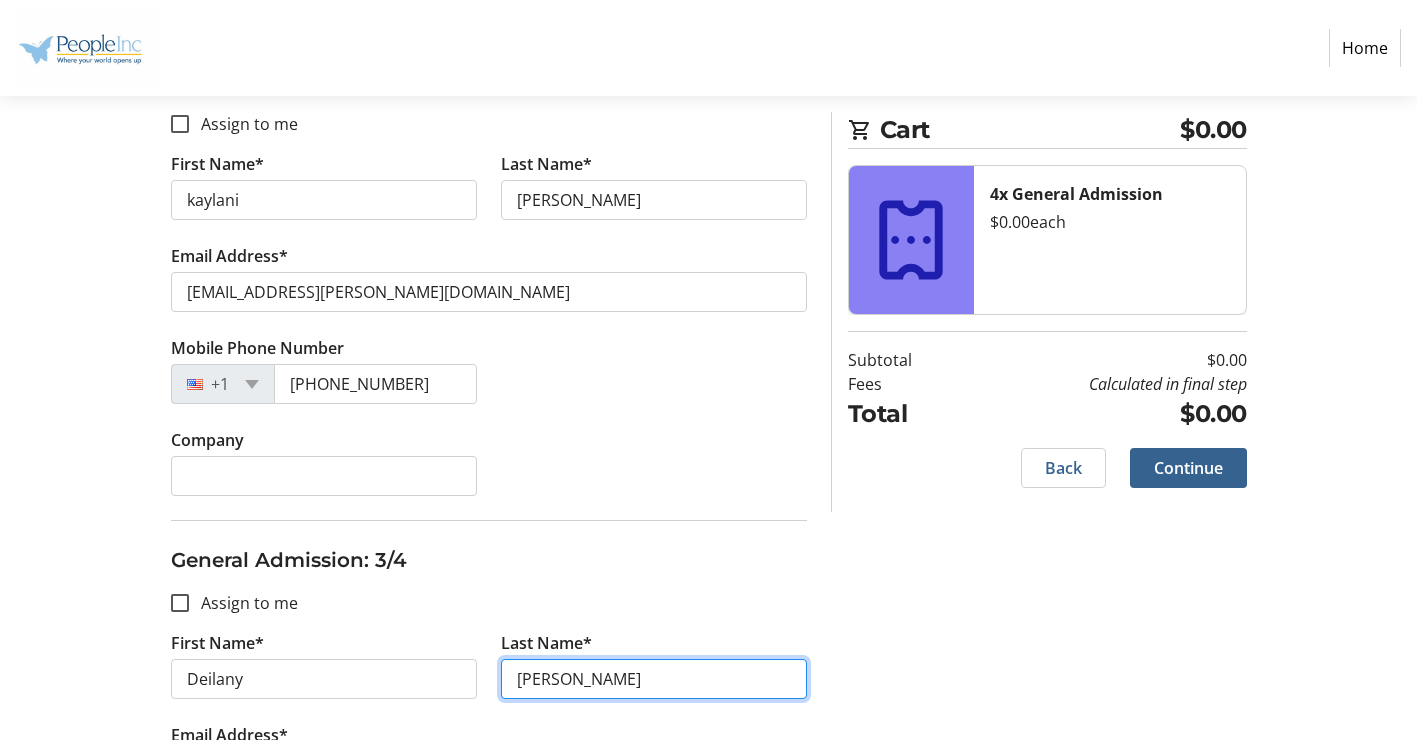 type on "[PERSON_NAME]" 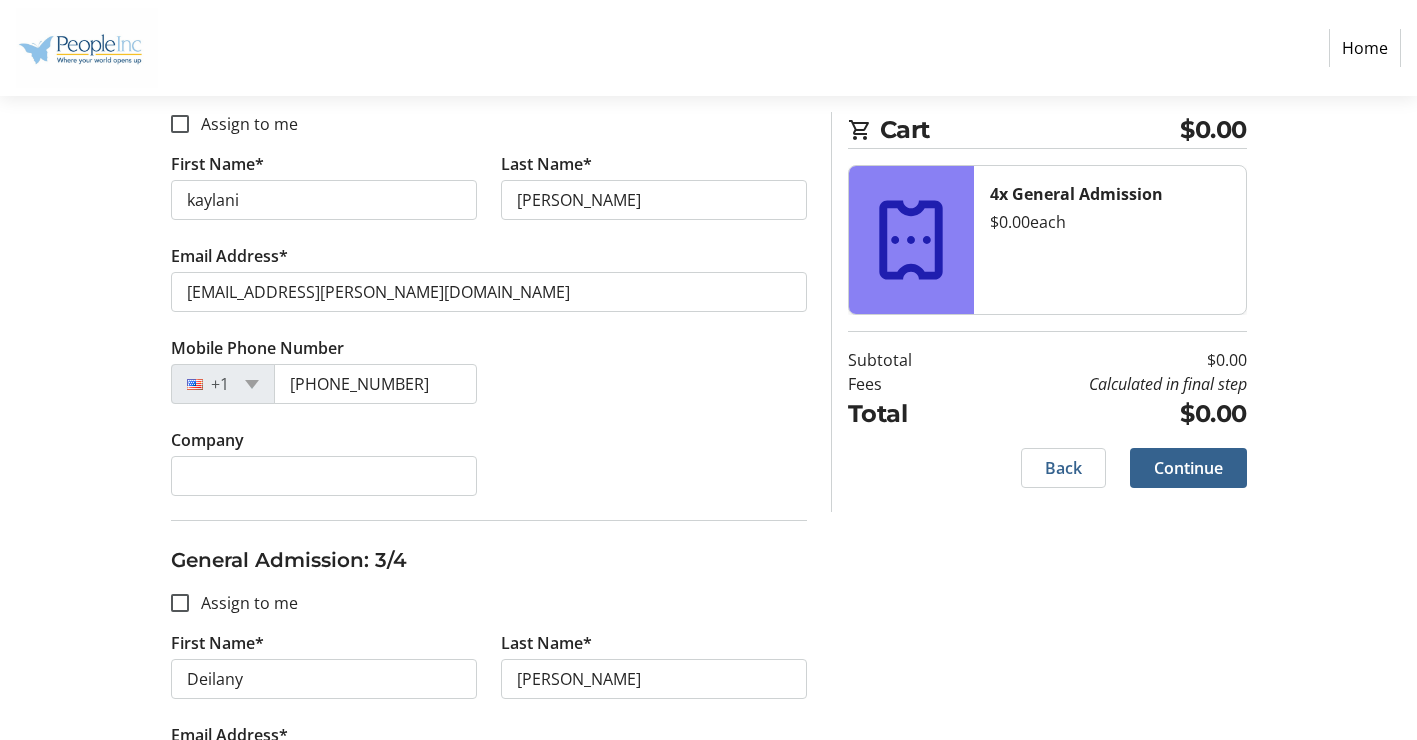 click on "General Admission: 3/4  Assign to me  First Name* [PERSON_NAME] Last Name* [PERSON_NAME] Address* [PERSON_NAME][EMAIL_ADDRESS][PERSON_NAME][DOMAIN_NAME] Mobile Phone Number [PHONE_NUMBER] Company" 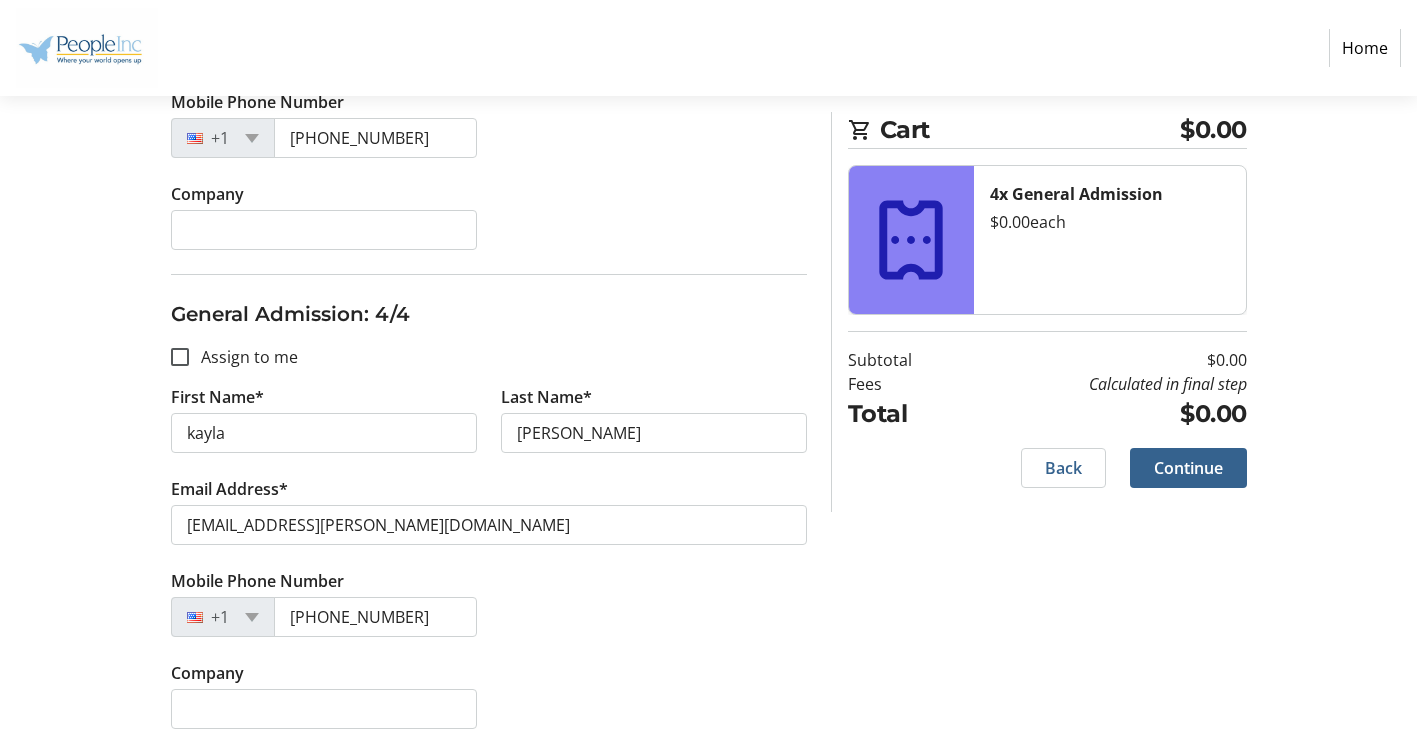 scroll, scrollTop: 1538, scrollLeft: 0, axis: vertical 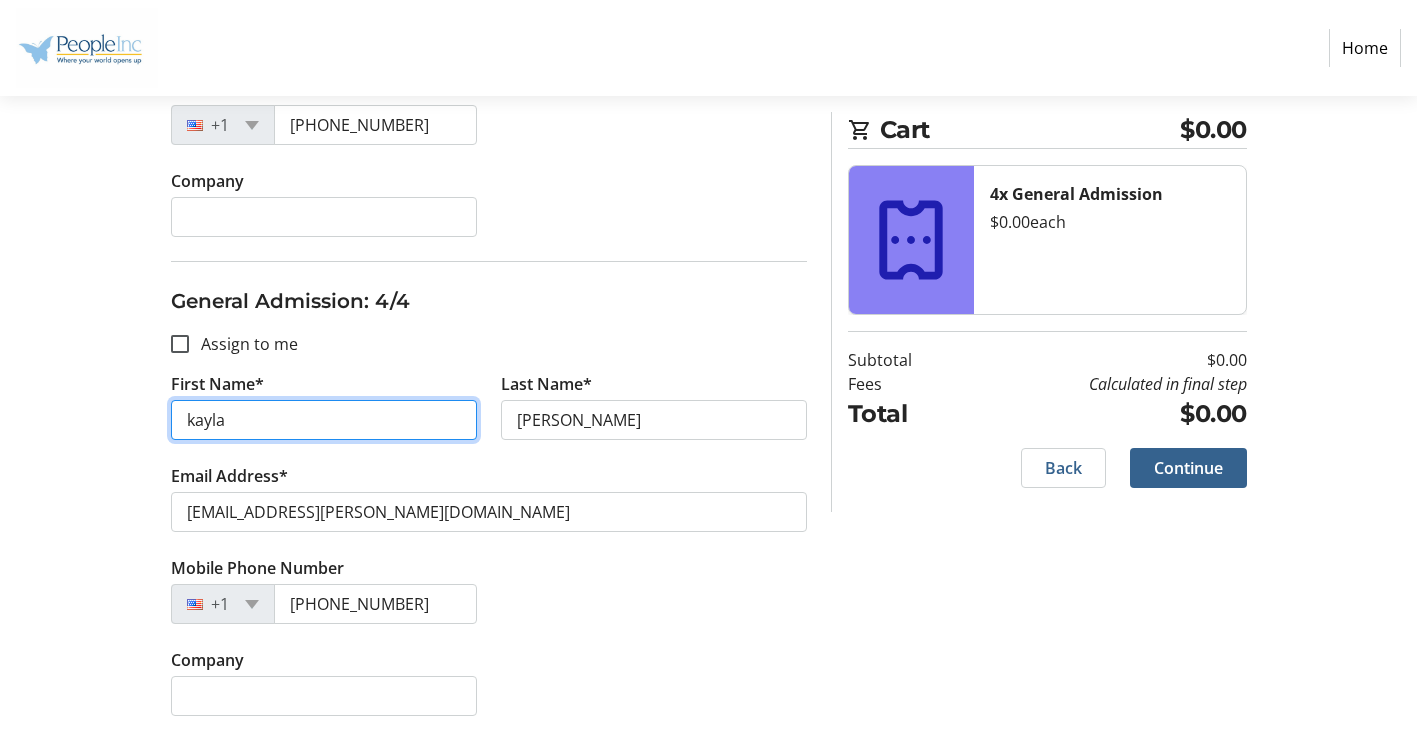 drag, startPoint x: 304, startPoint y: 422, endPoint x: 136, endPoint y: 428, distance: 168.1071 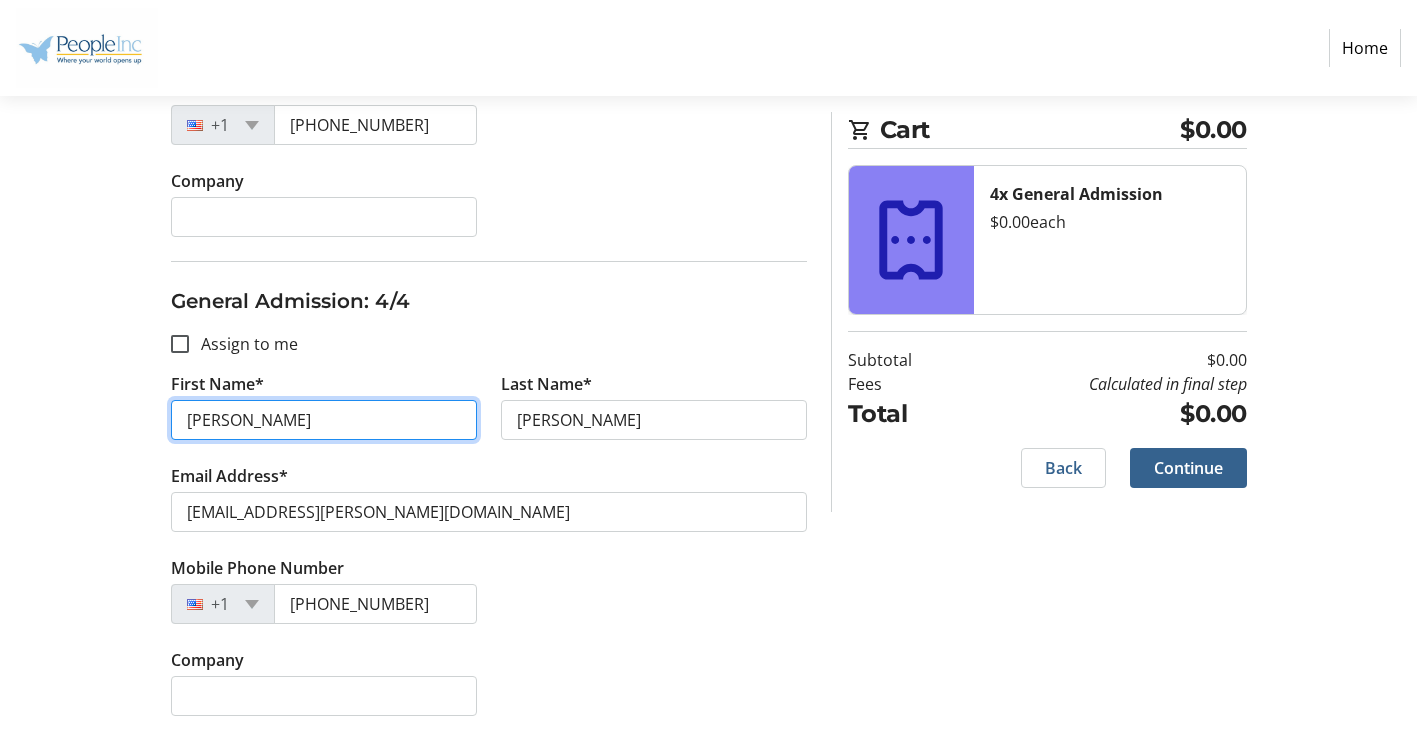 type on "[PERSON_NAME]" 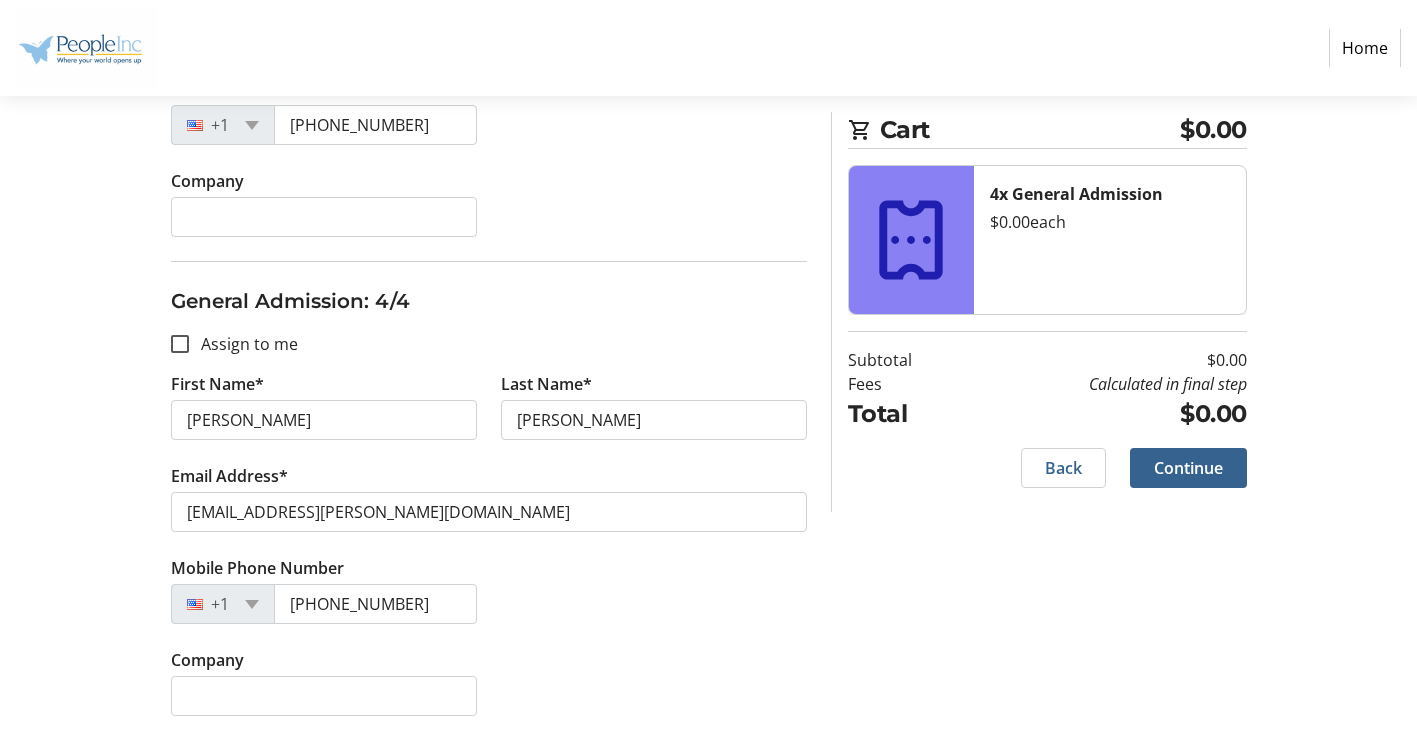 click on "Last Name* [PERSON_NAME]" 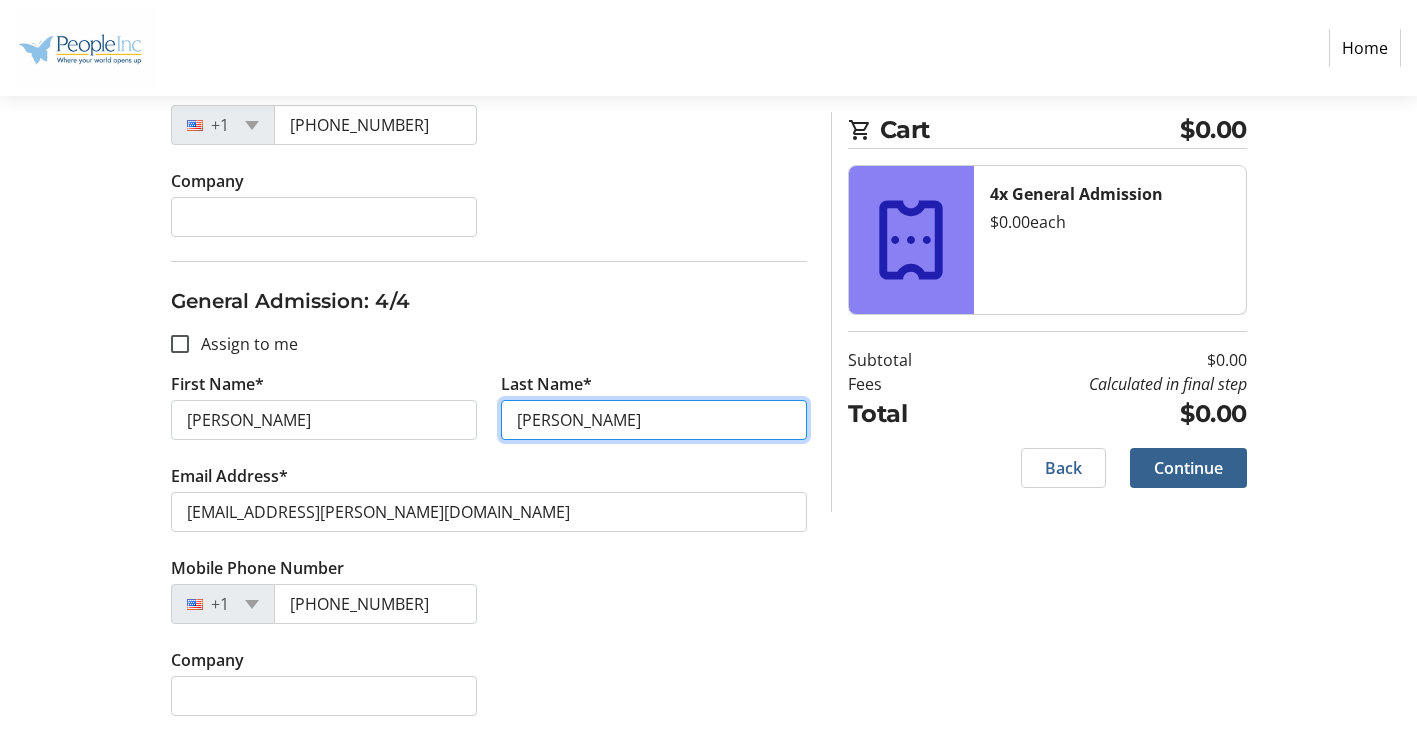 click on "[PERSON_NAME]" at bounding box center (654, 420) 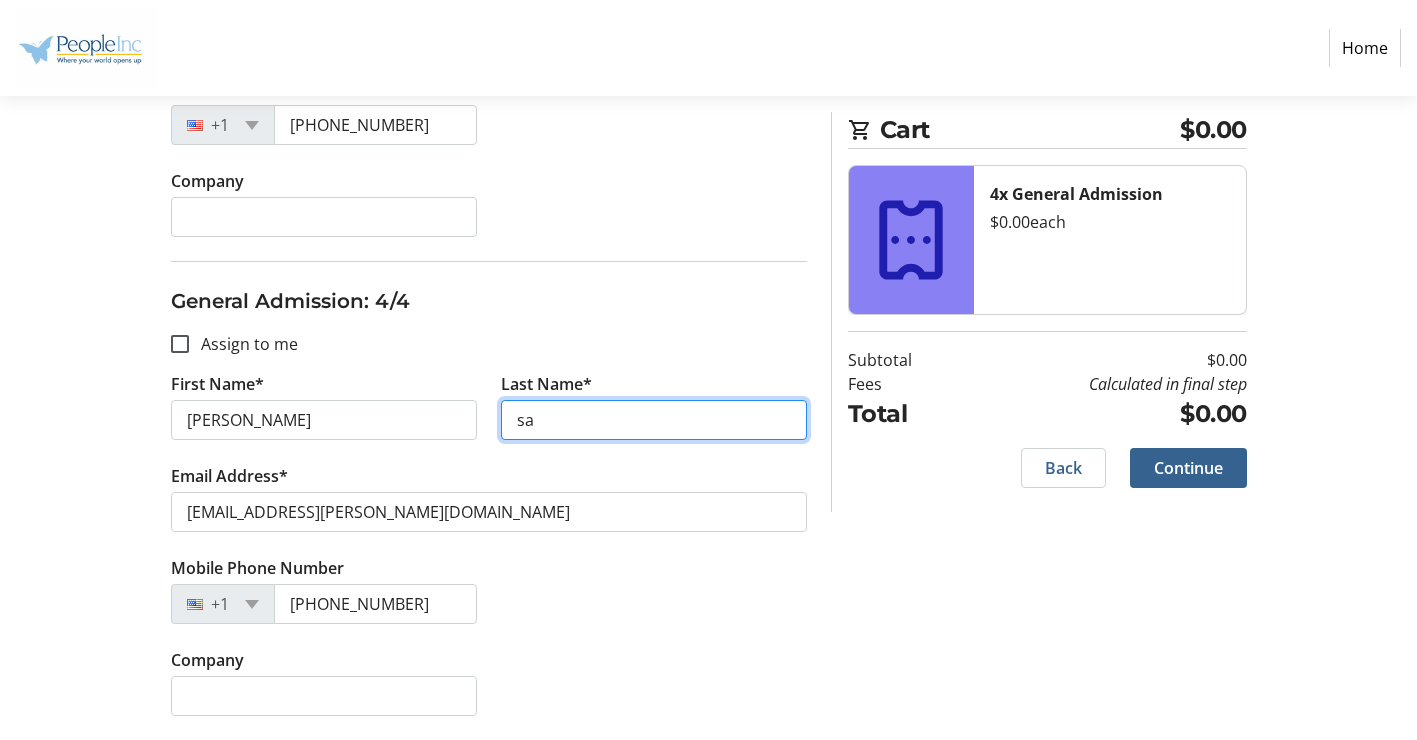 type on "s" 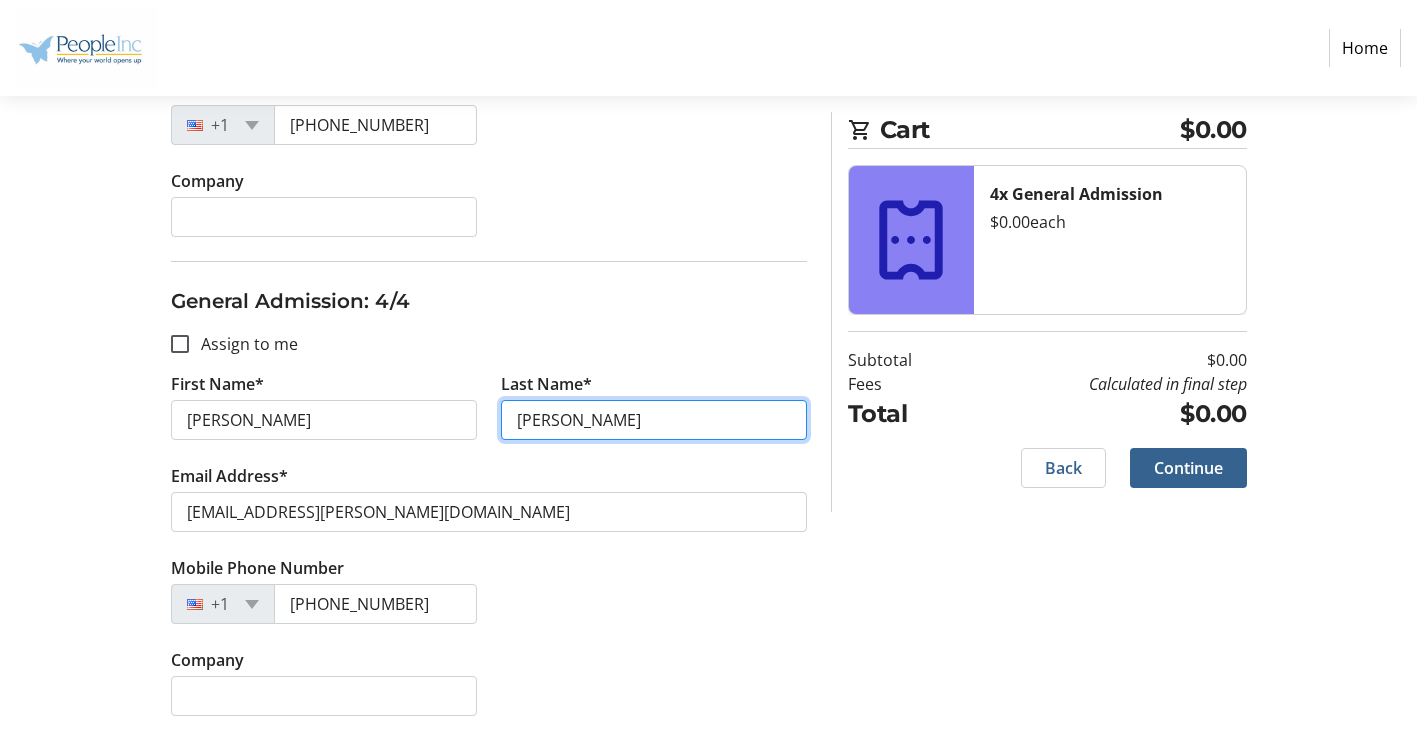 type on "[PERSON_NAME]" 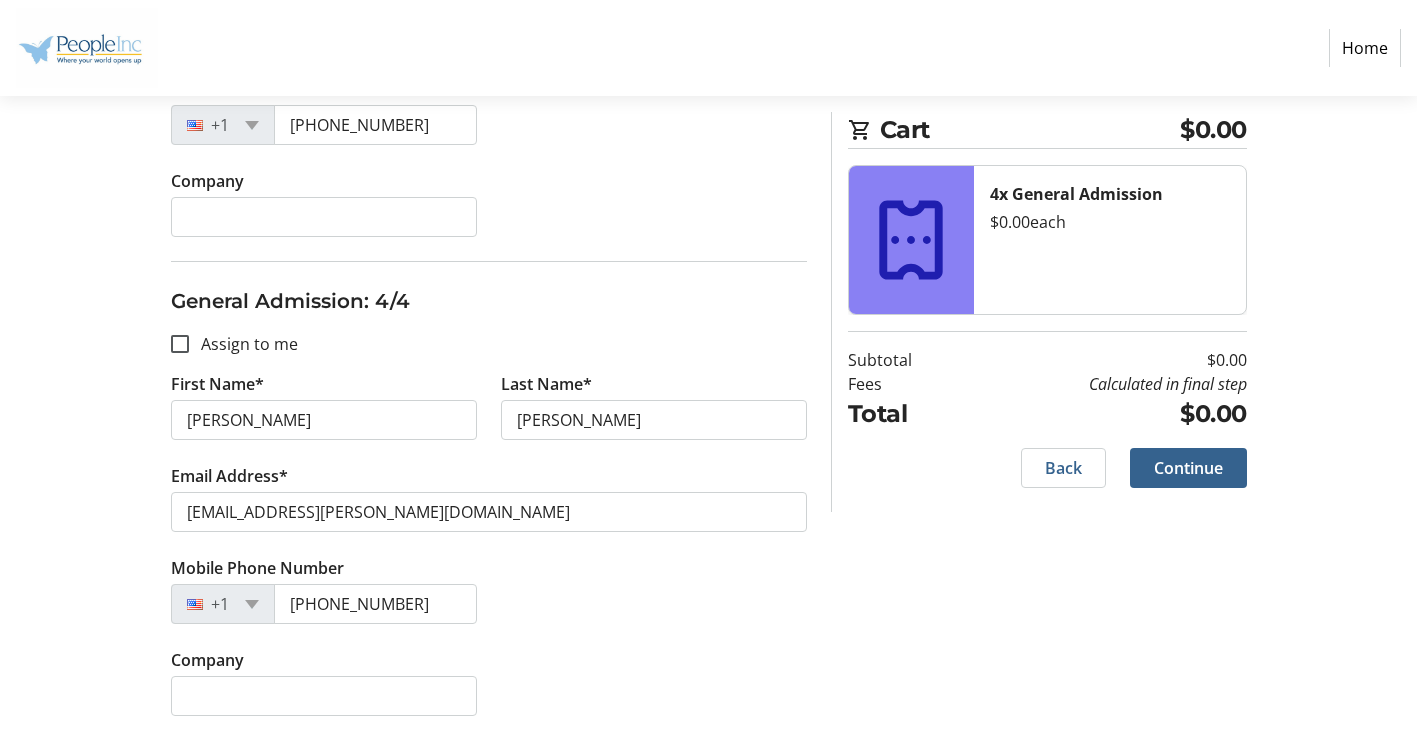 click on "Mobile Phone Number [PHONE_NUMBER]" 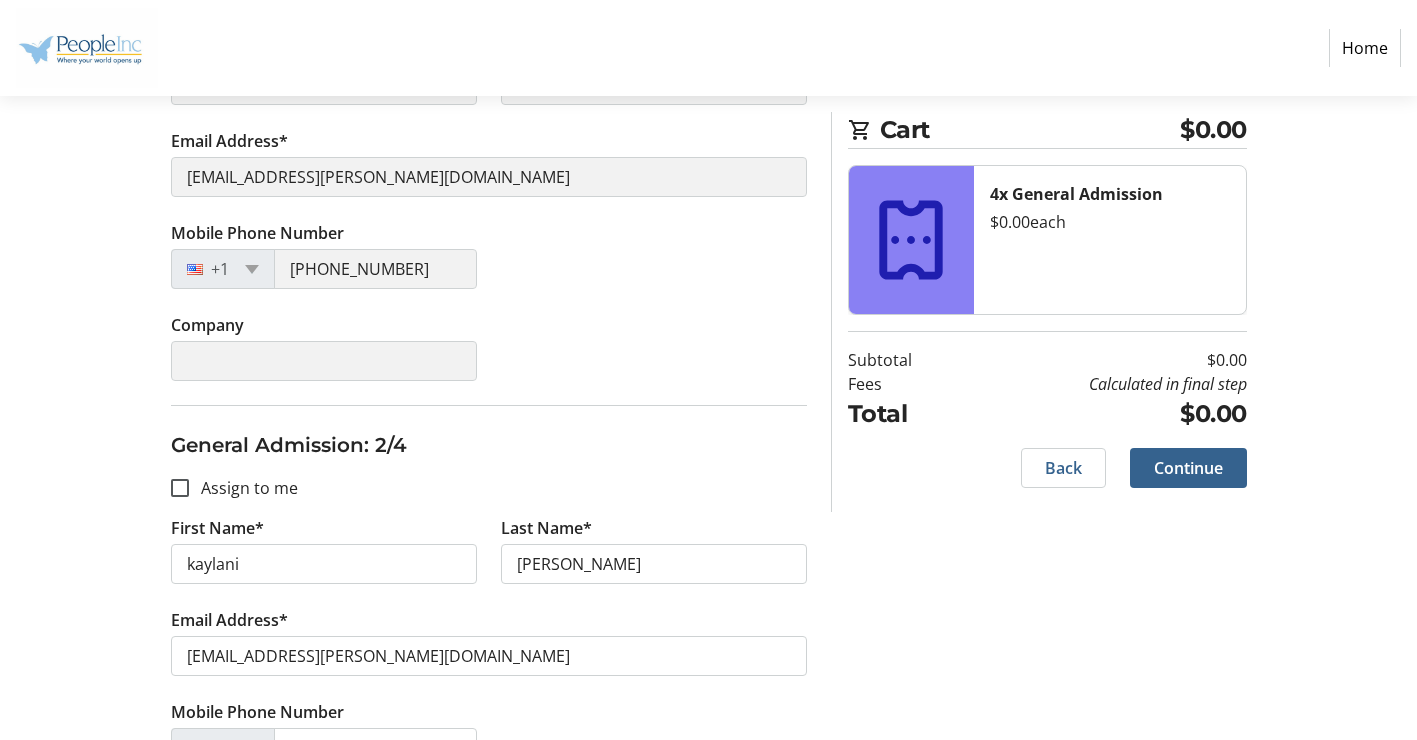scroll, scrollTop: 500, scrollLeft: 0, axis: vertical 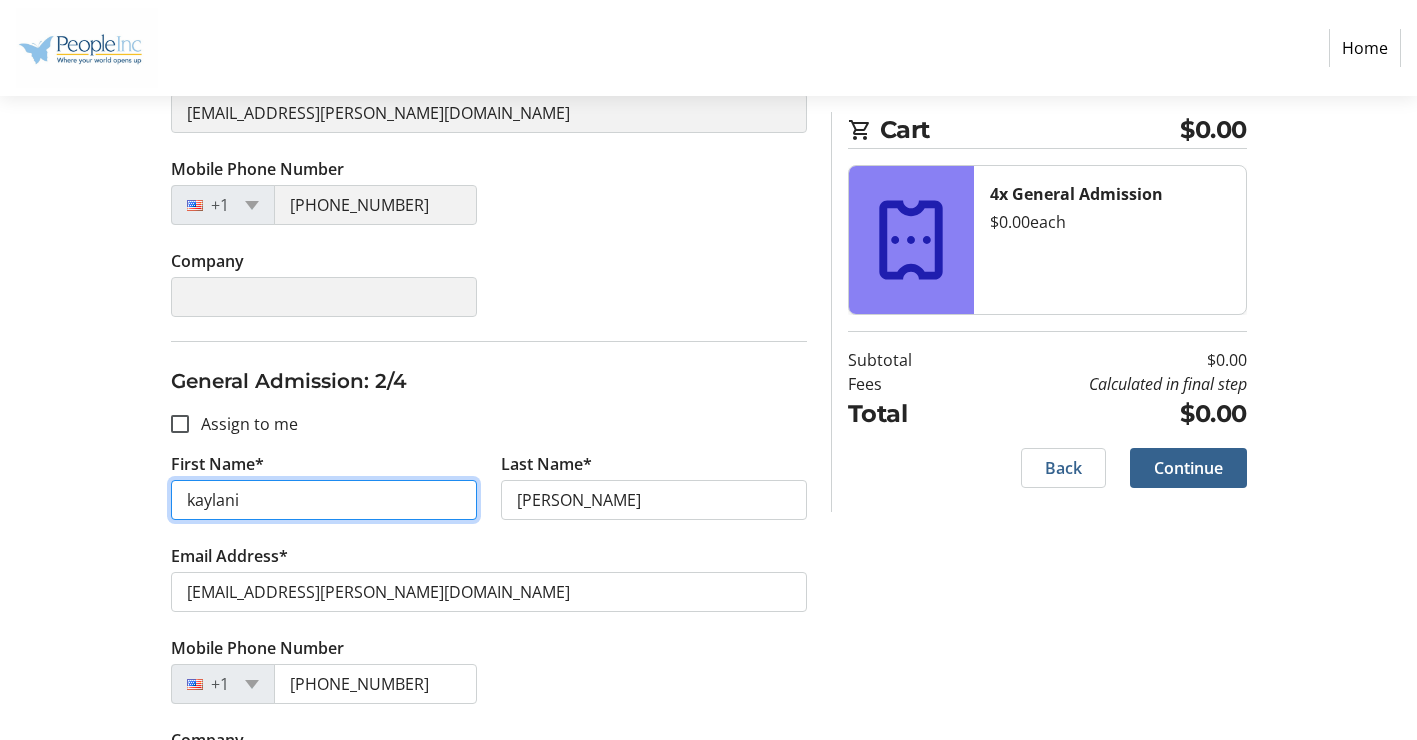 click on "kaylani" at bounding box center [324, 500] 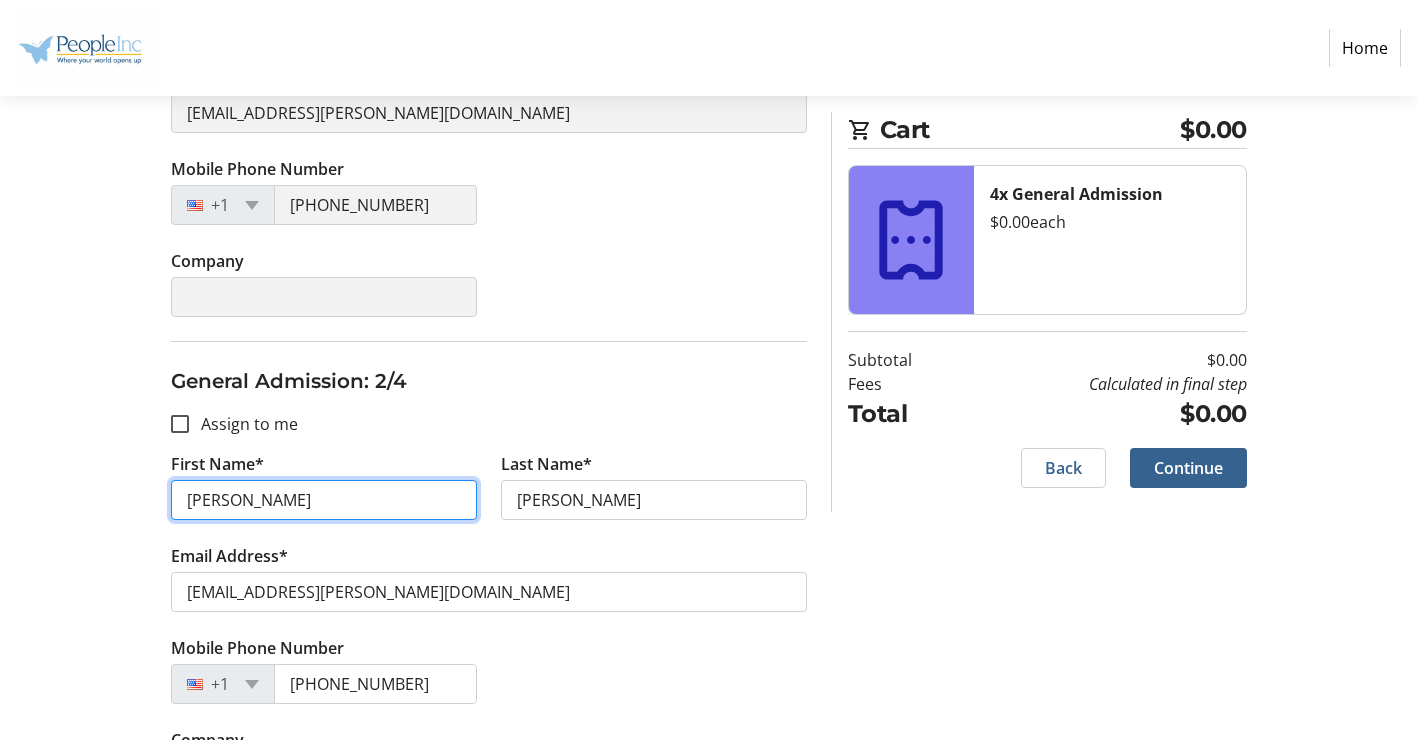 type on "[PERSON_NAME]" 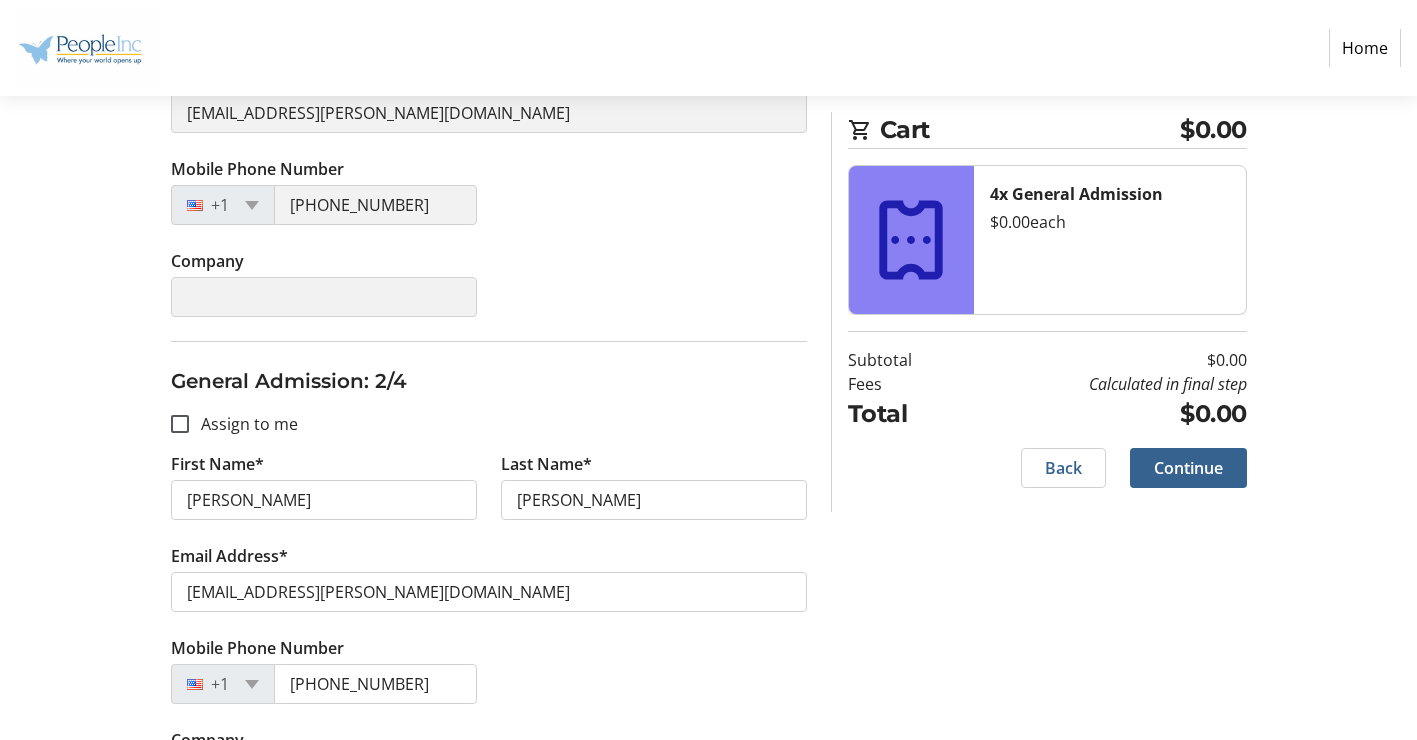 click on "General Admission: 2/4  Assign to me  First Name* [PERSON_NAME] Last Name* [PERSON_NAME] Email Address* [EMAIL_ADDRESS][PERSON_NAME][DOMAIN_NAME] Mobile Phone Number [PHONE_NUMBER] Company" 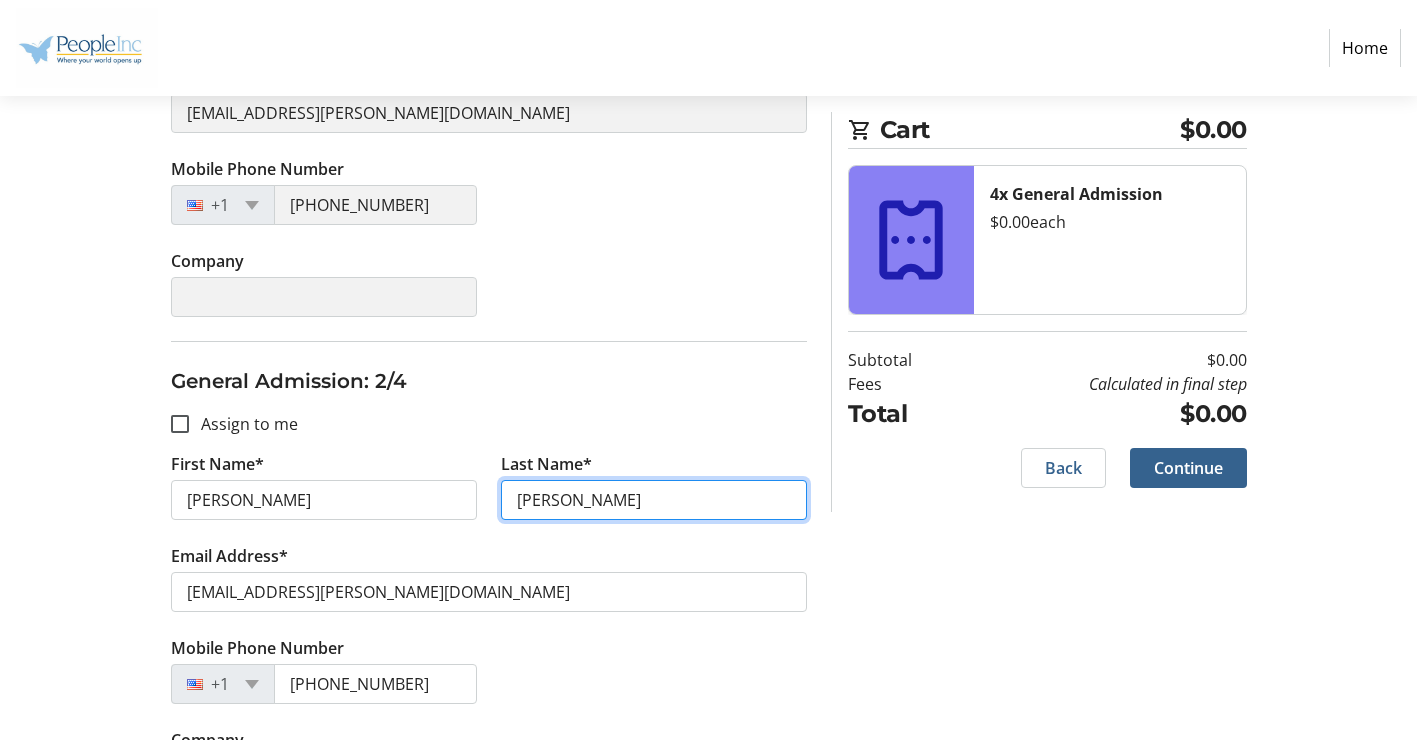 click on "[PERSON_NAME]" at bounding box center (654, 500) 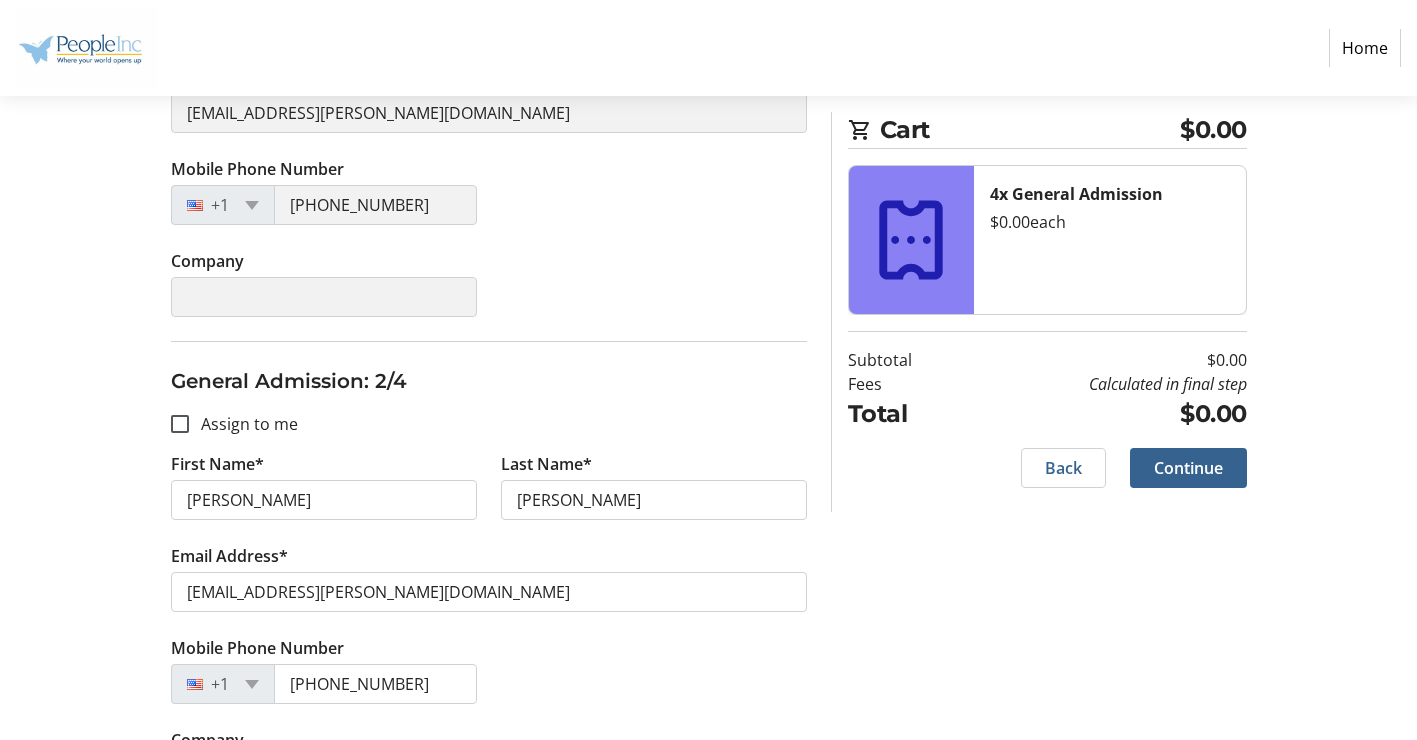 click on "Company" 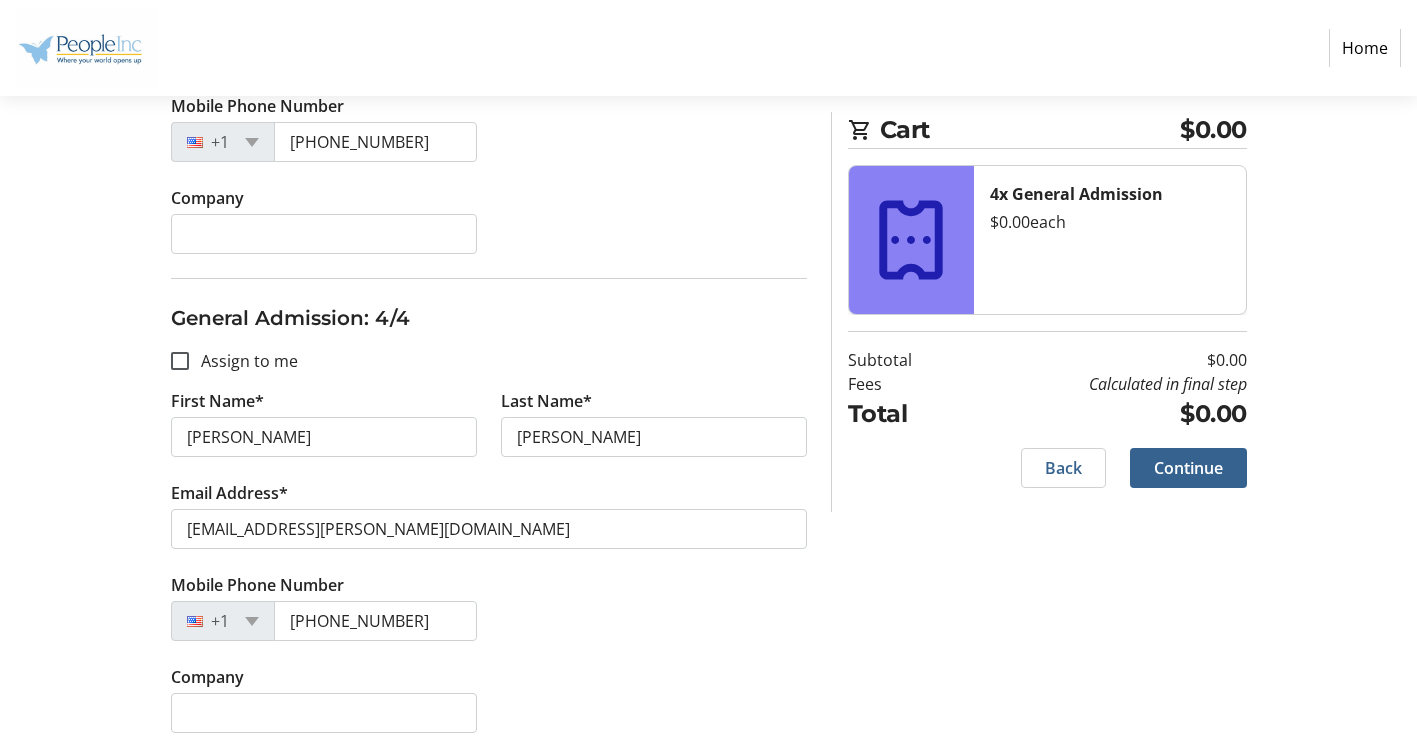 scroll, scrollTop: 1538, scrollLeft: 0, axis: vertical 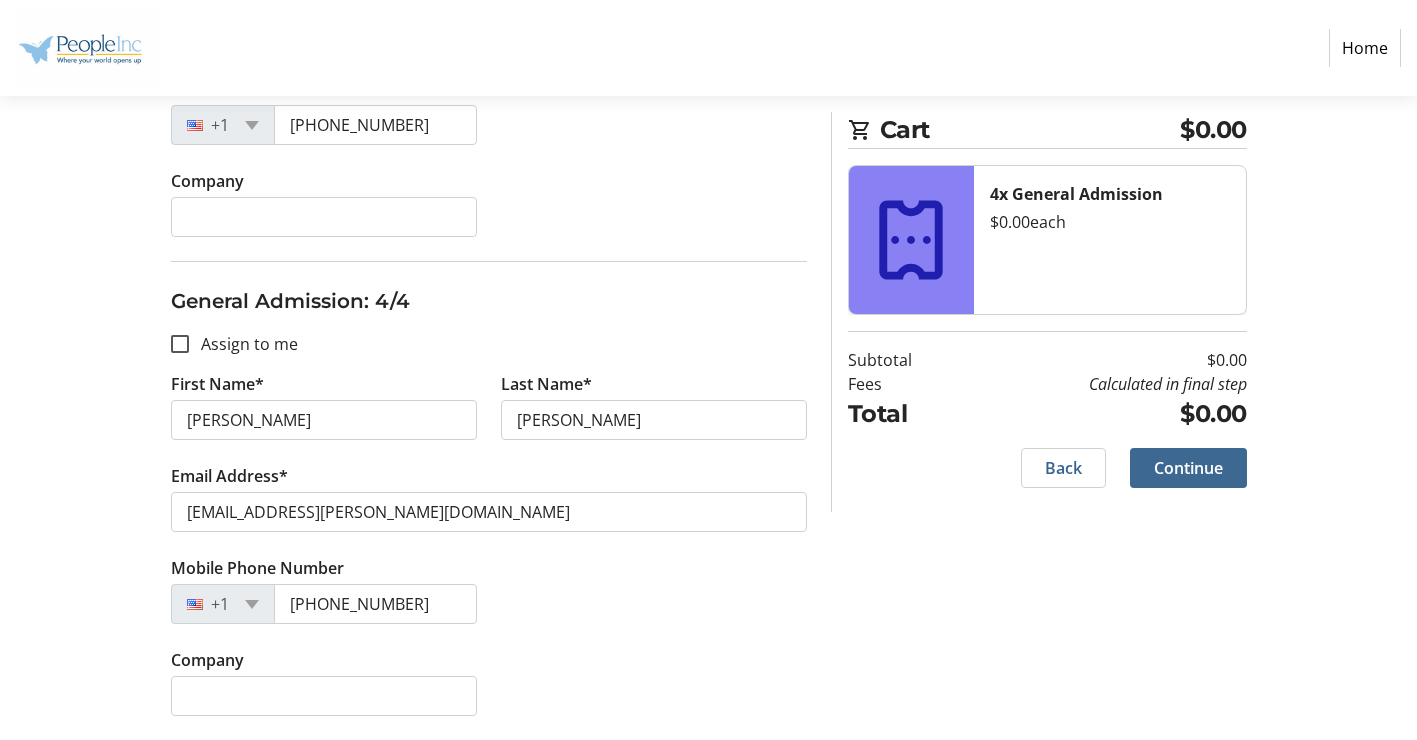 click 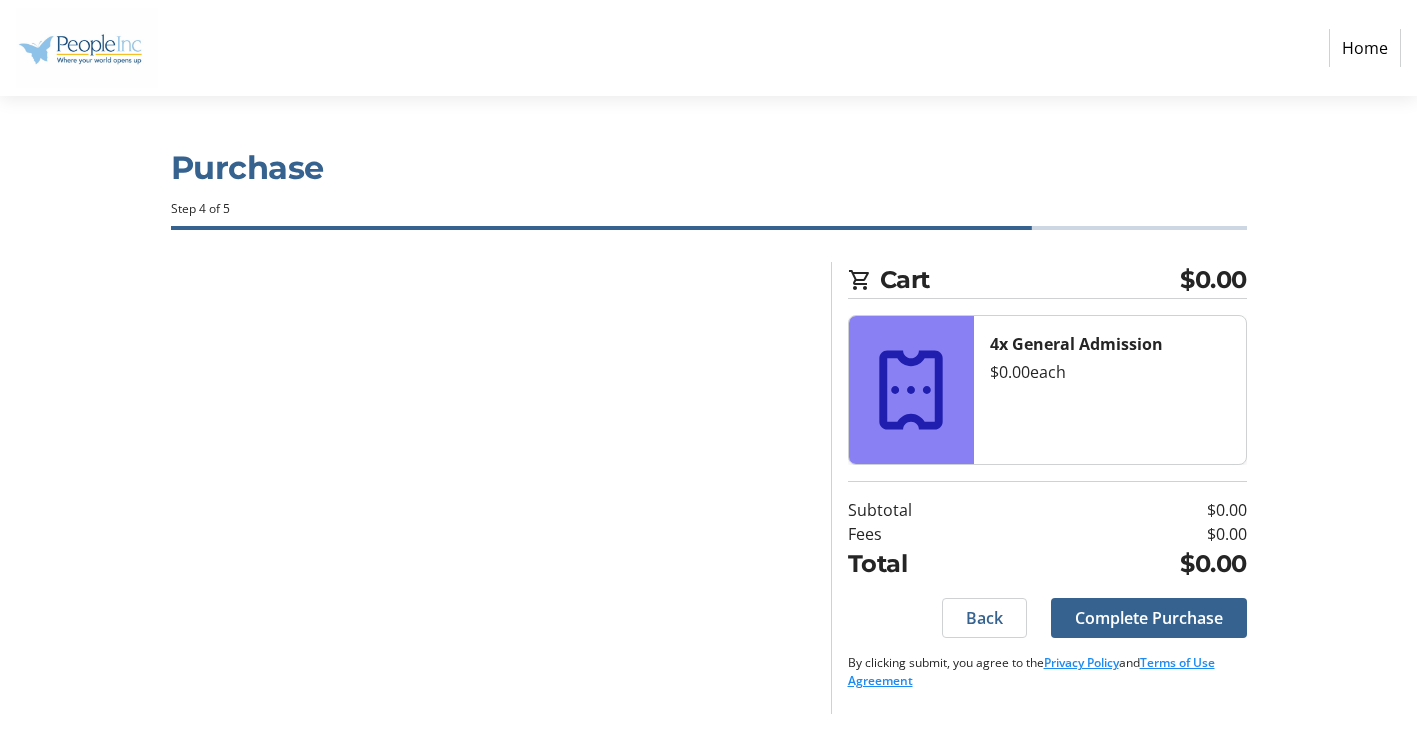 scroll, scrollTop: 0, scrollLeft: 0, axis: both 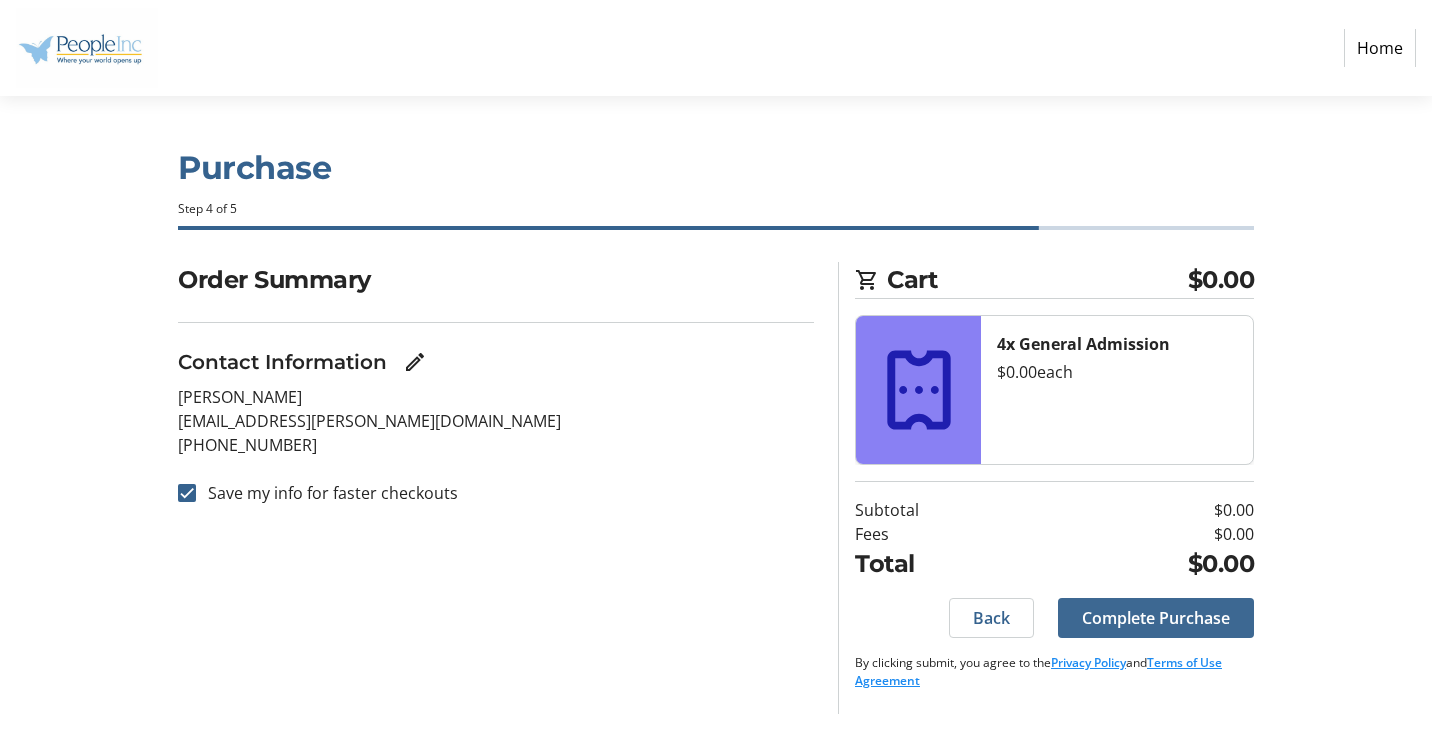 click on "Complete Purchase" 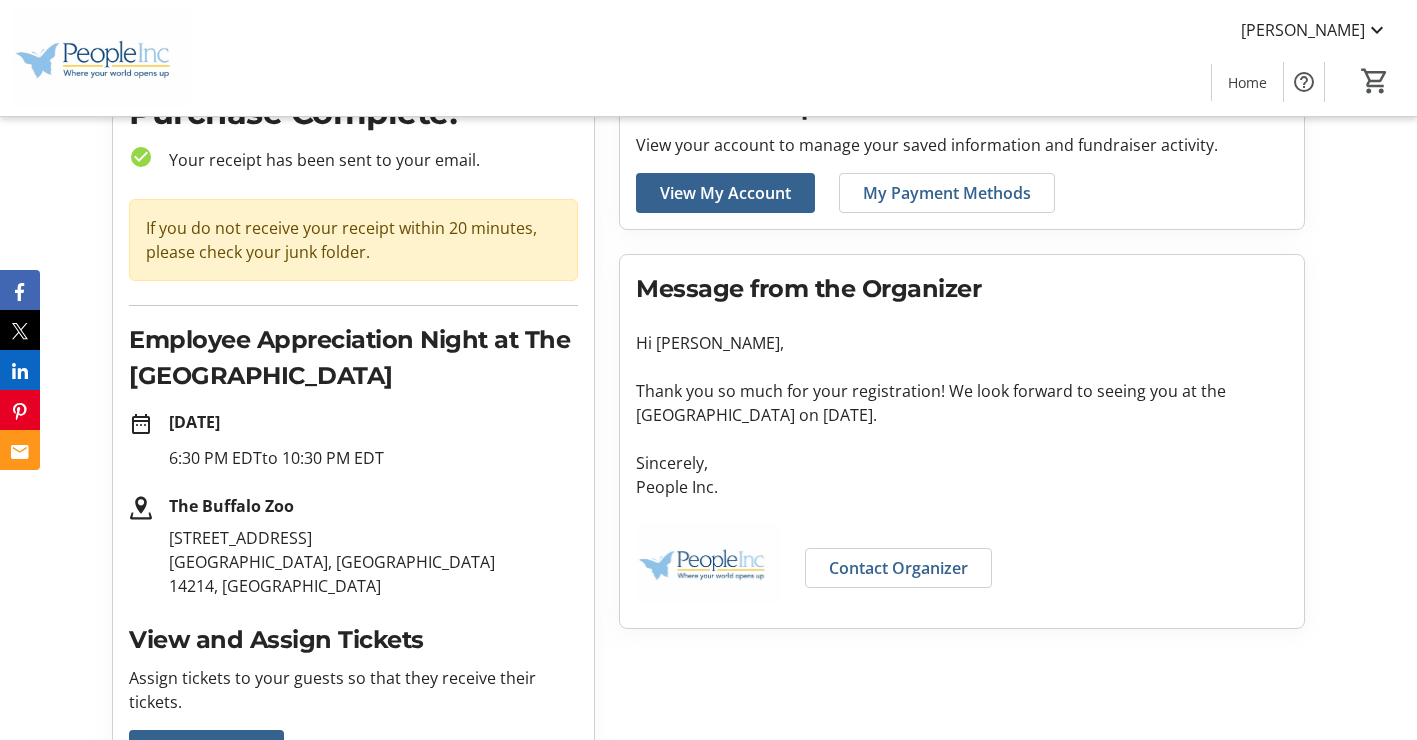 scroll, scrollTop: 0, scrollLeft: 0, axis: both 